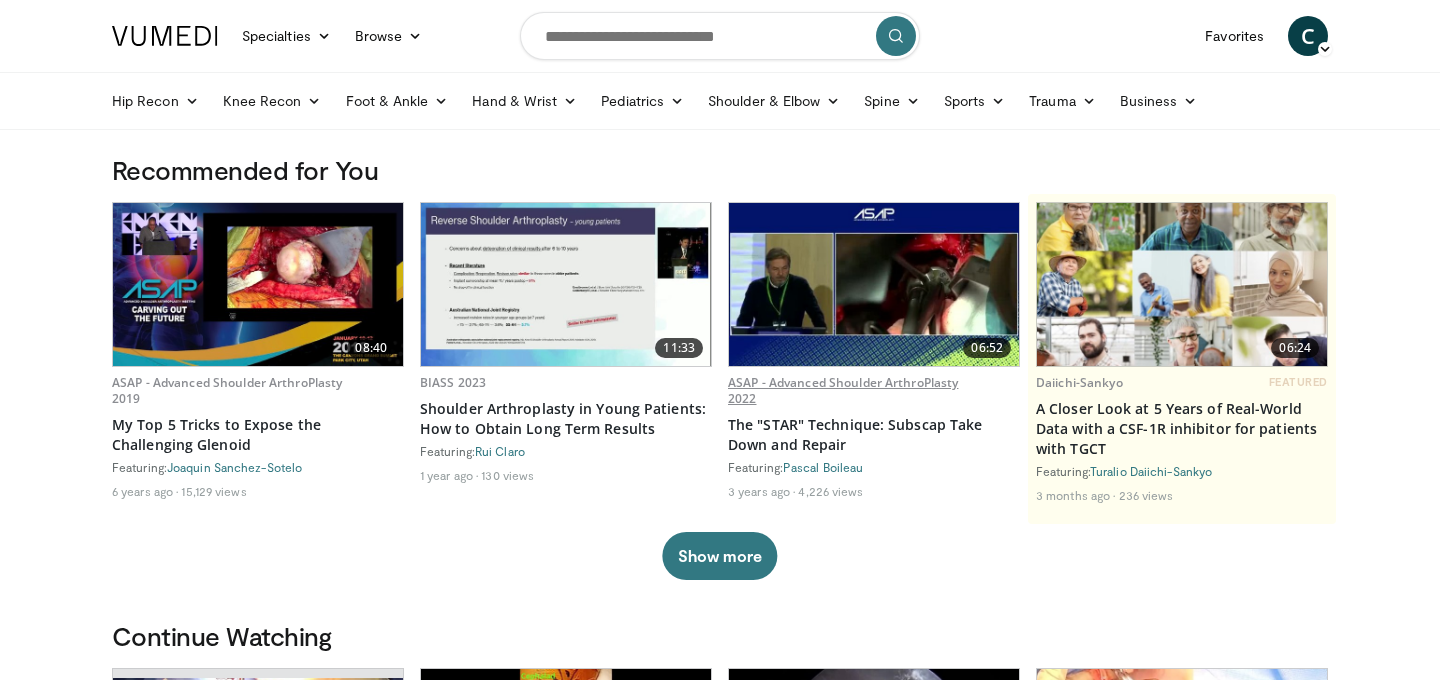 scroll, scrollTop: 0, scrollLeft: 0, axis: both 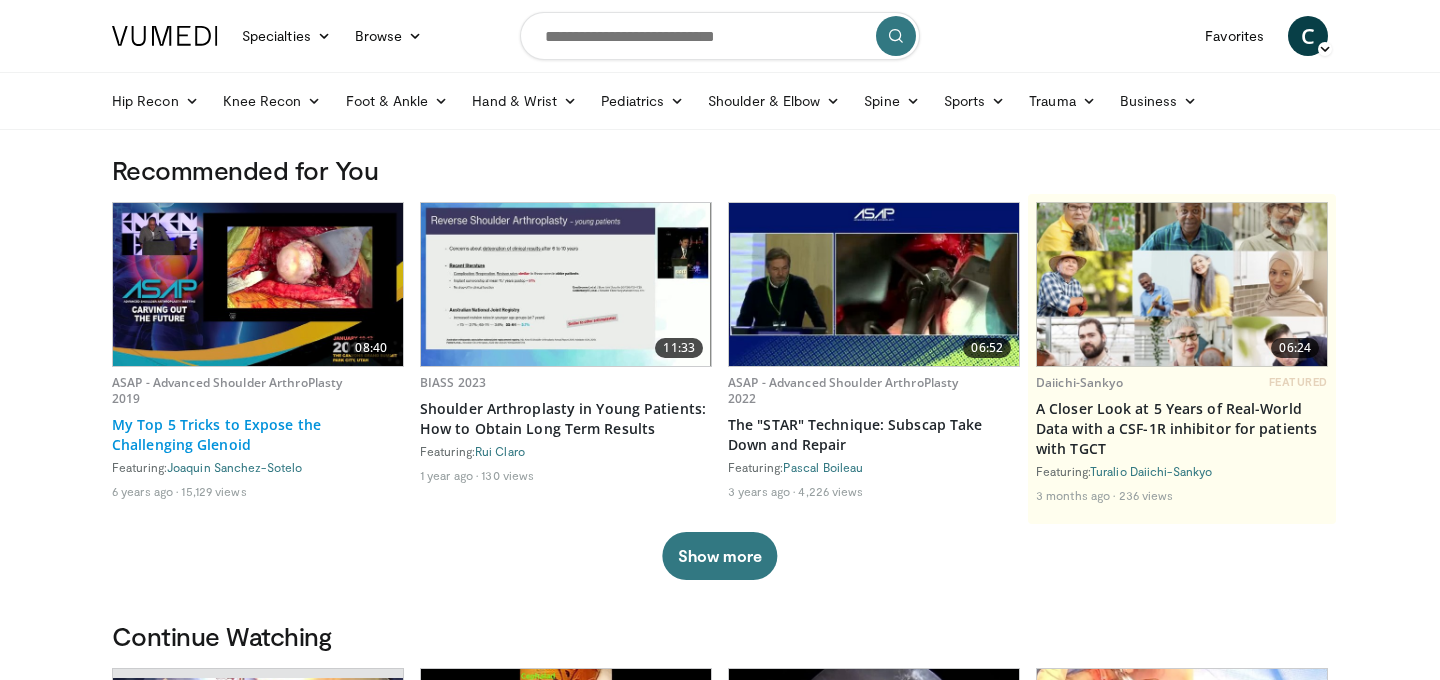 click on "My Top 5 Tricks to Expose the Challenging Glenoid" at bounding box center (258, 435) 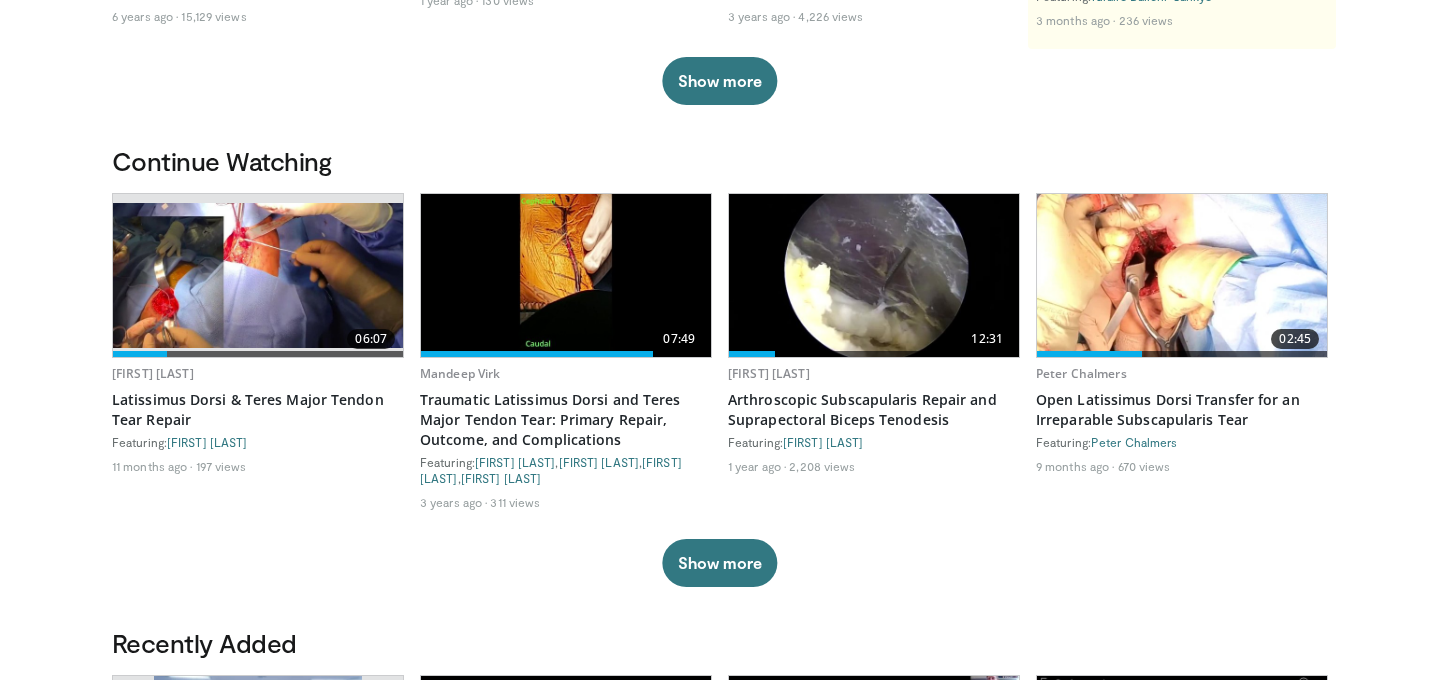 scroll, scrollTop: 0, scrollLeft: 0, axis: both 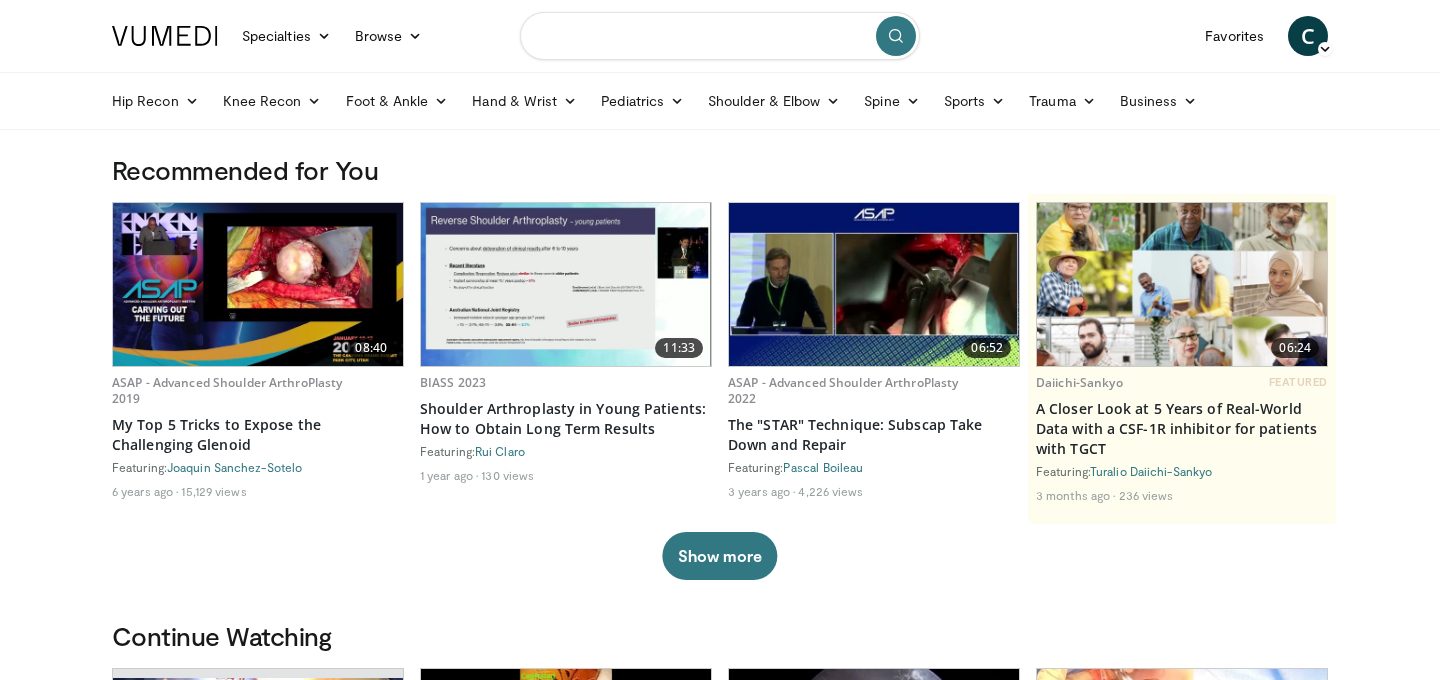 click at bounding box center [720, 36] 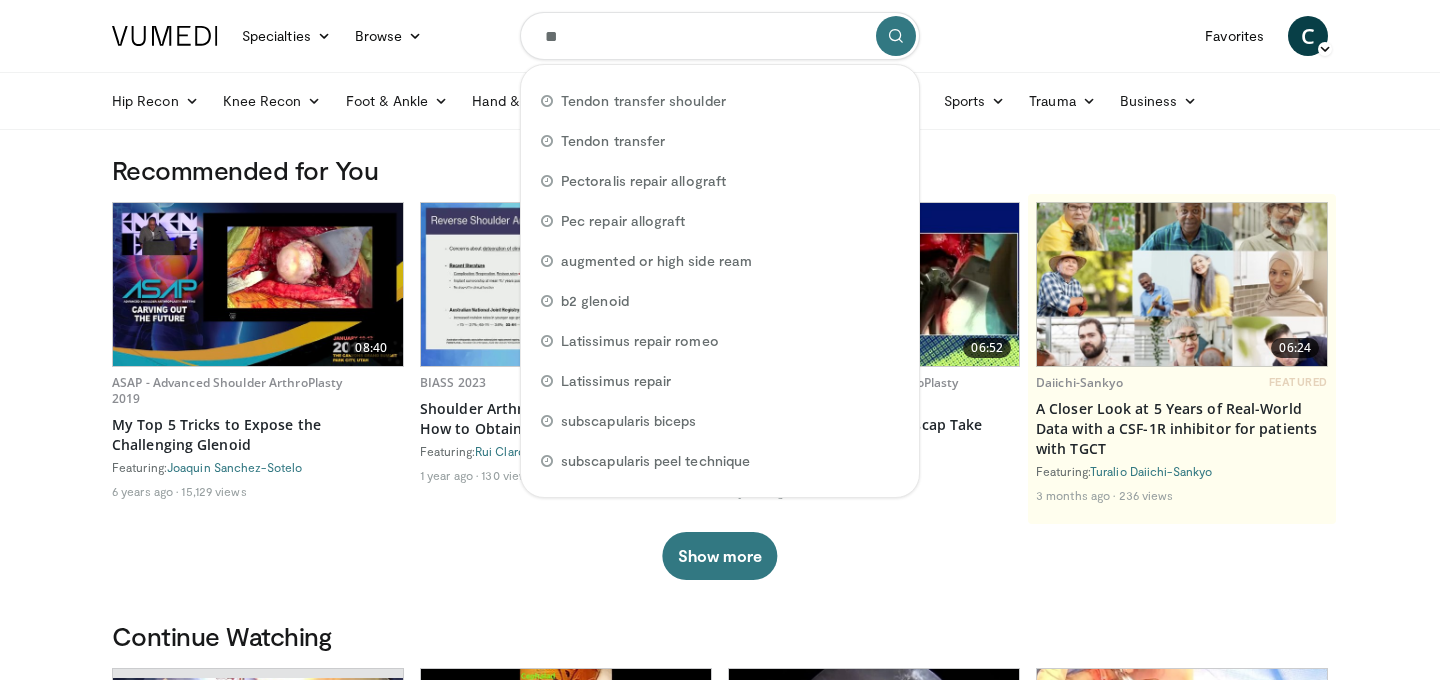 type on "*" 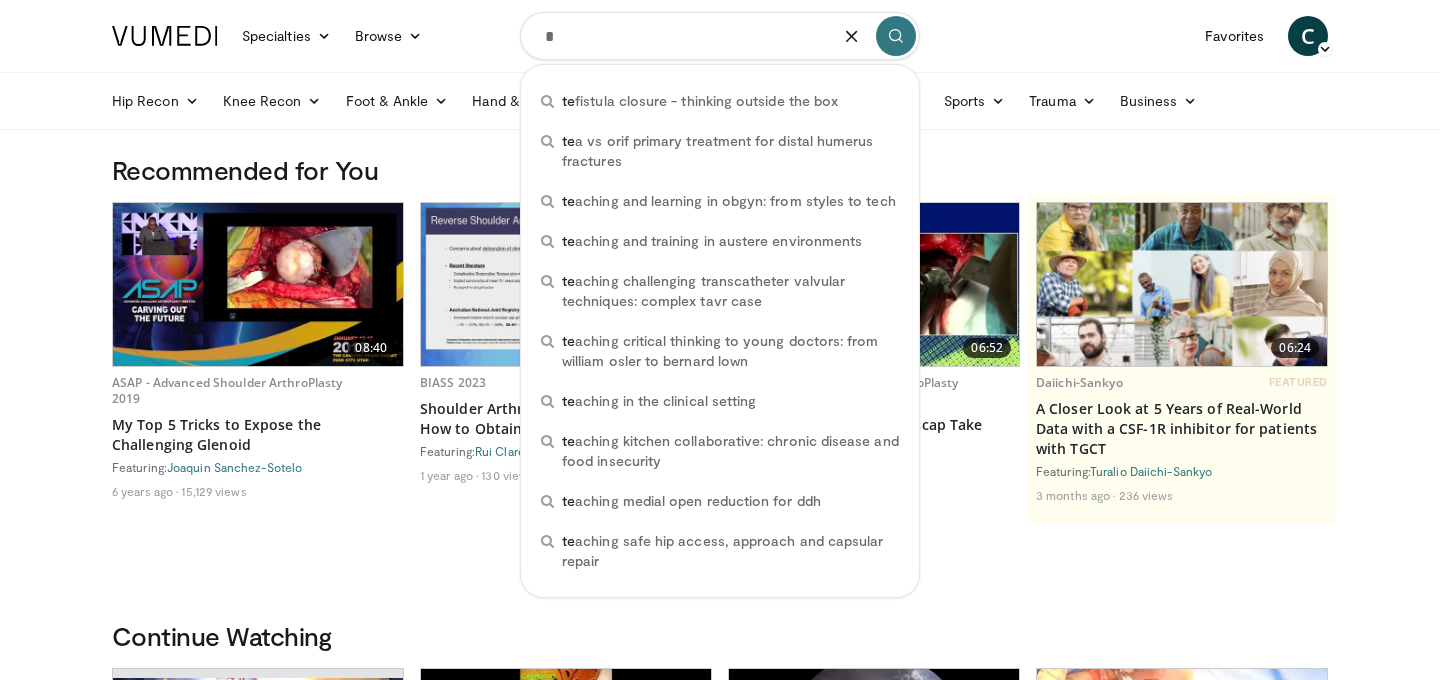 type 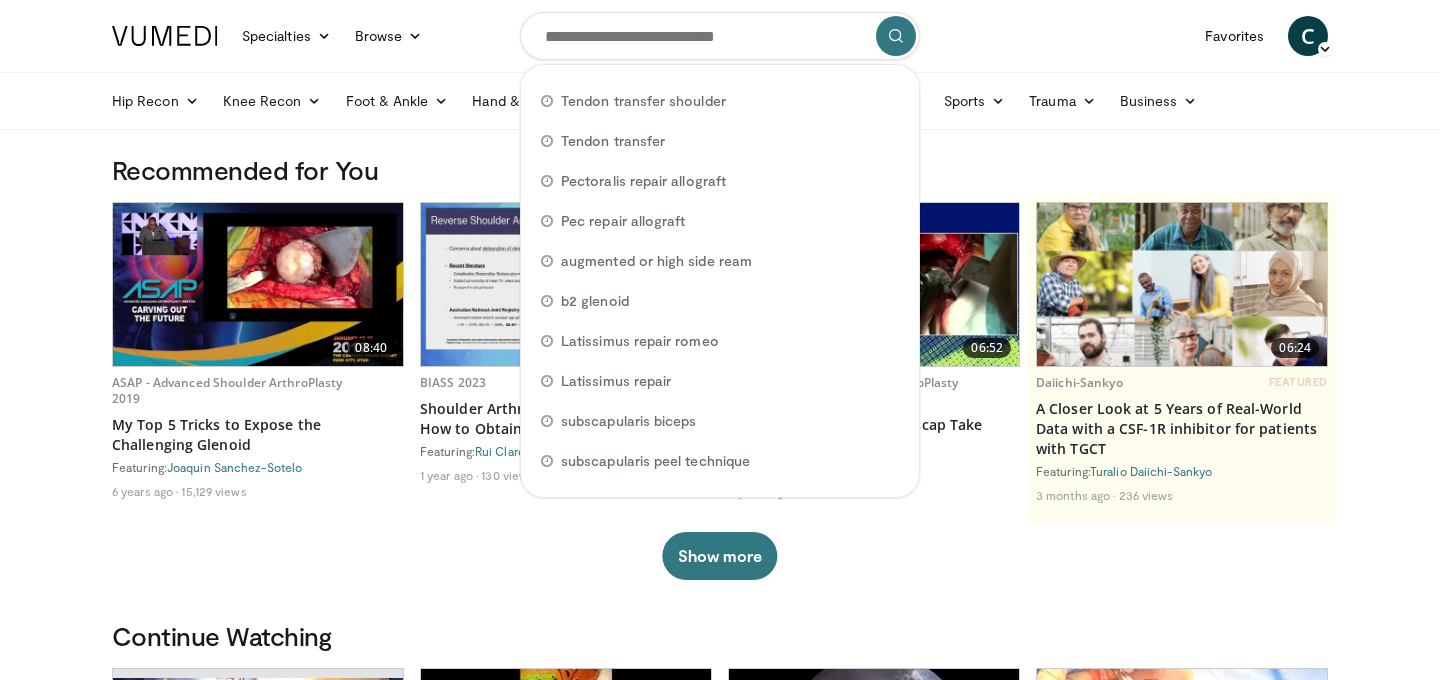 click on "Specialties
Adult & Family Medicine
Allergy, Asthma, Immunology
Anesthesiology
Cardiology
Dental
Dermatology
Endocrinology
Gastroenterology & Hepatology
General Surgery
Hematology & Oncology
Infectious Disease
Nephrology
Neurology
Neurosurgery
Obstetrics & Gynecology
Ophthalmology
Oral Maxillofacial
Orthopaedics
Otolaryngology
Pediatrics
Plastic Surgery
Podiatry
Psychiatry
Pulmonology
Radiation Oncology
Radiology
Rheumatology
Urology
Browse
C" at bounding box center [720, 36] 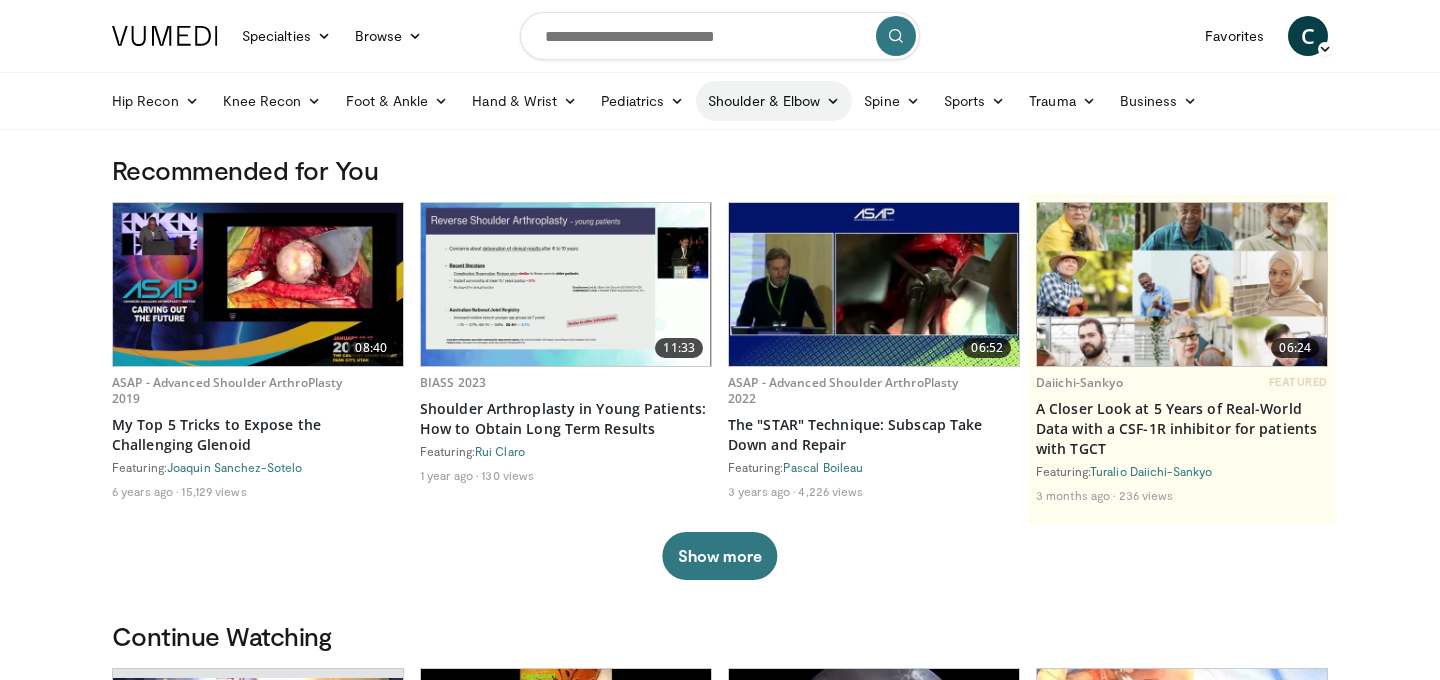 click on "Shoulder & Elbow" at bounding box center [774, 101] 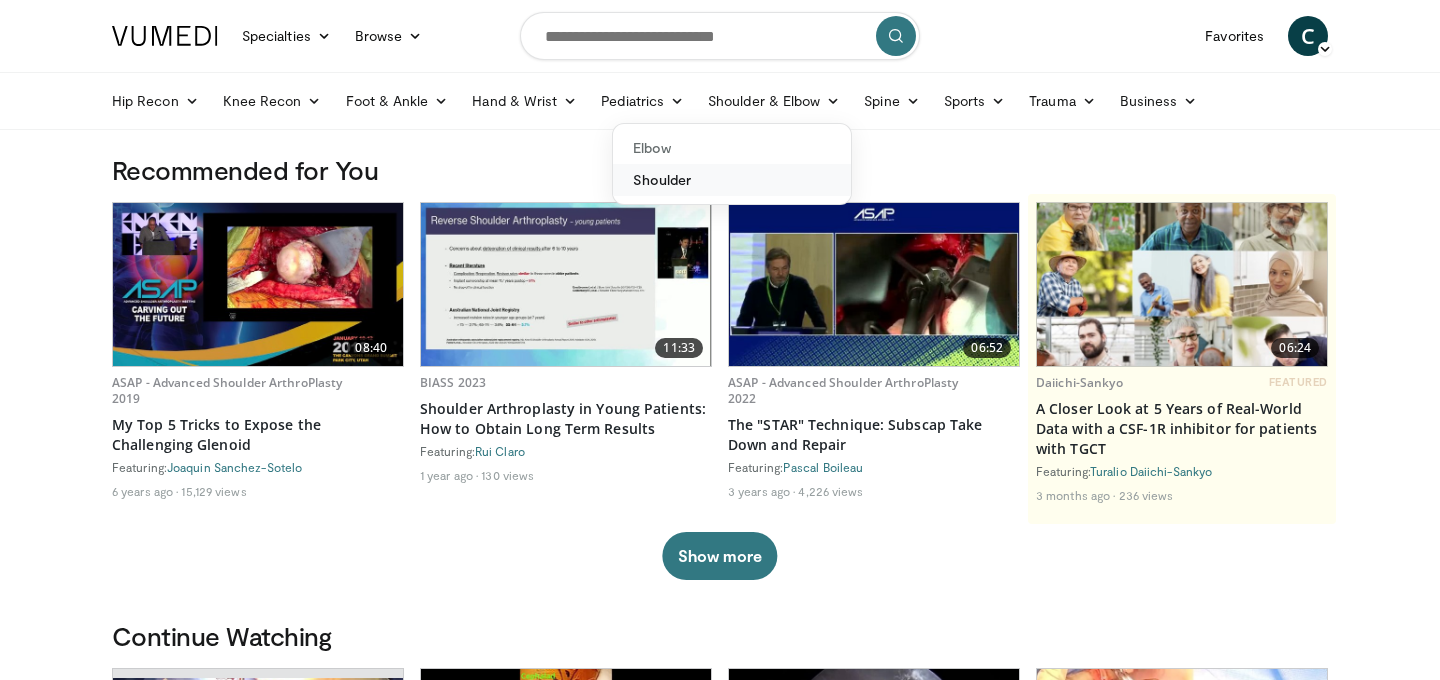 click on "Shoulder" at bounding box center (732, 180) 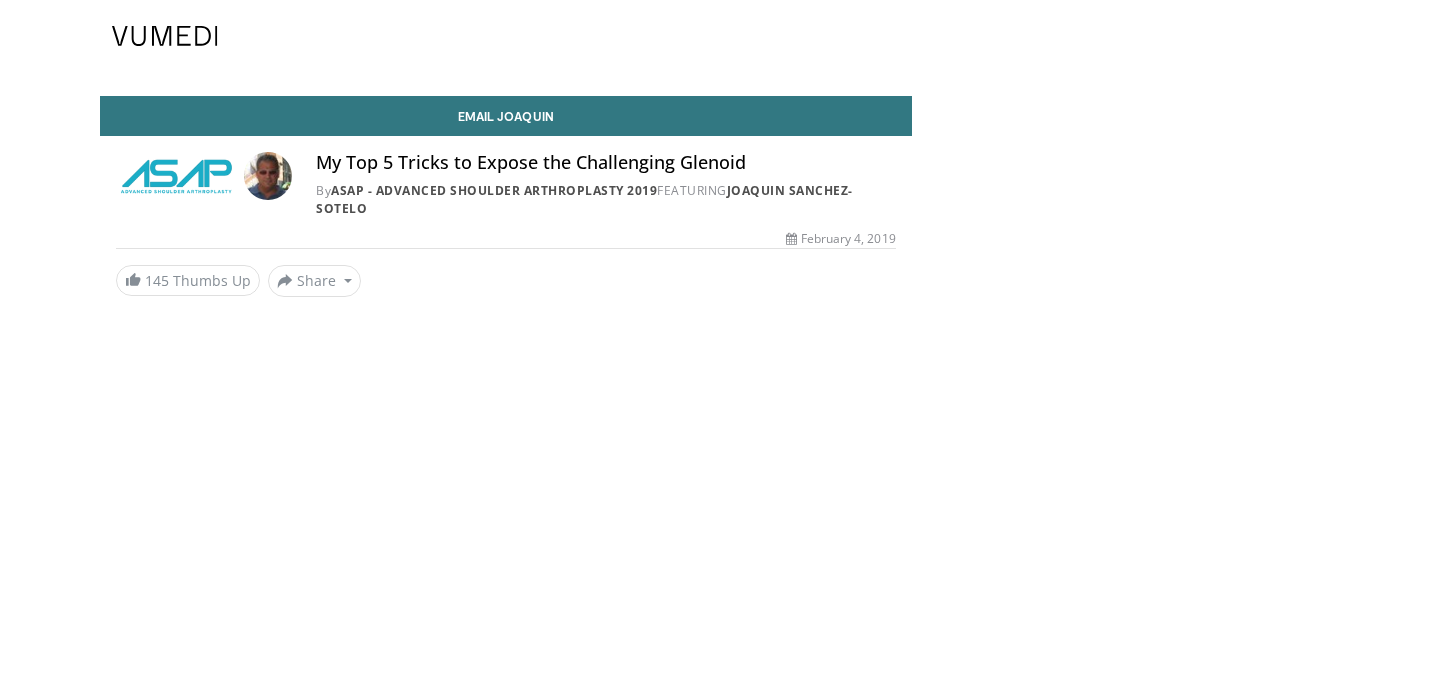 scroll, scrollTop: 0, scrollLeft: 0, axis: both 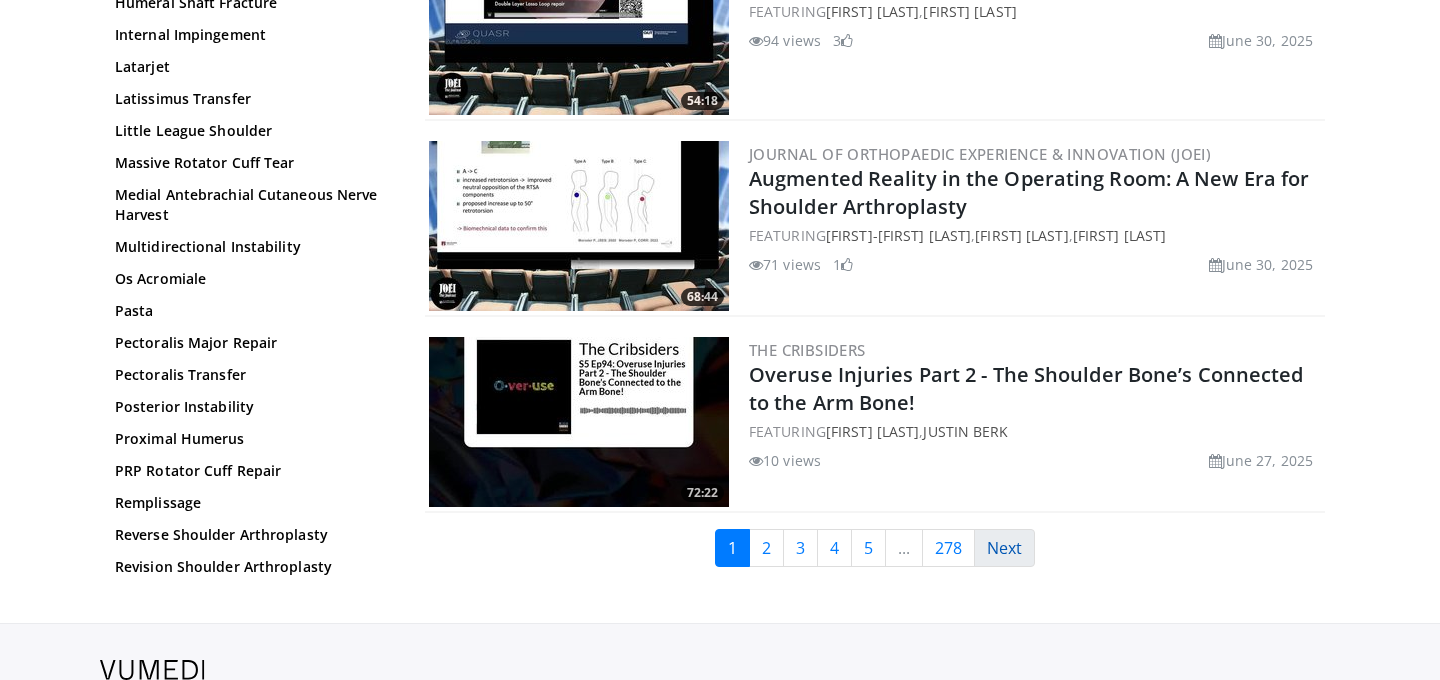 click on "Next" at bounding box center (1004, 548) 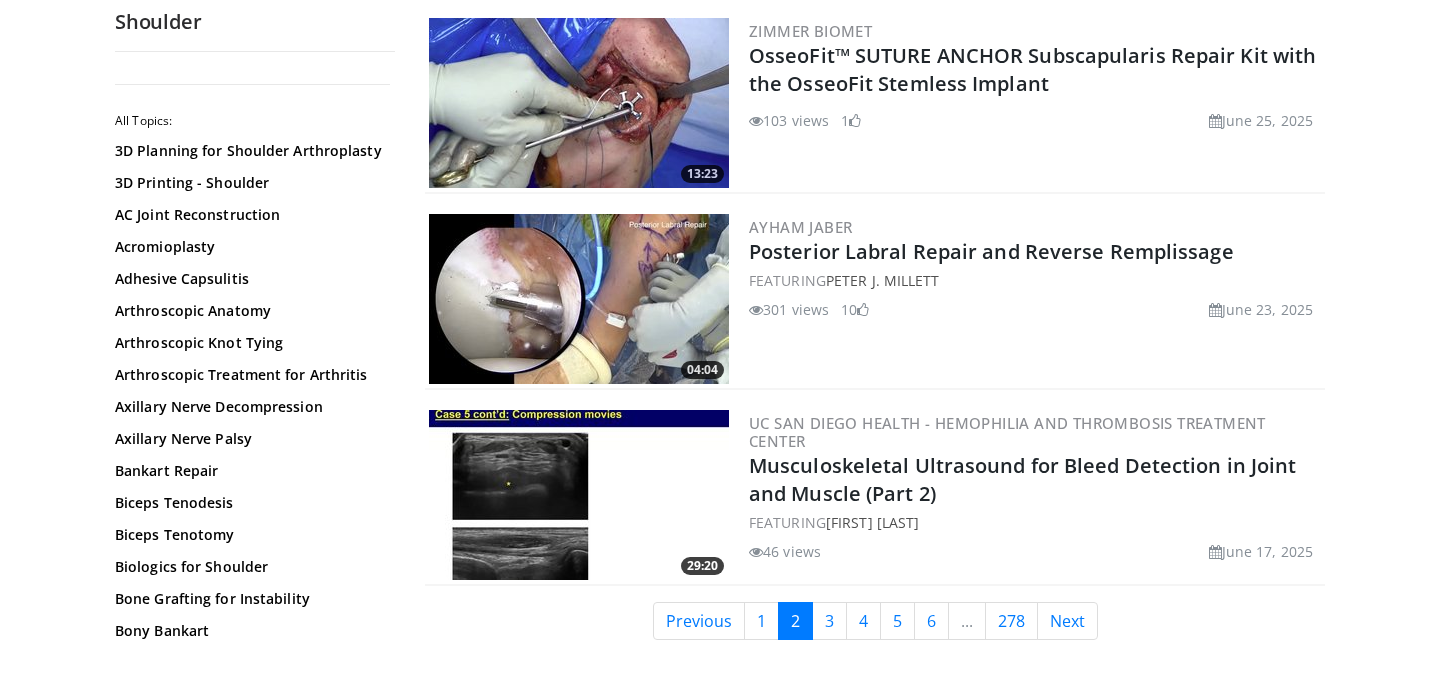 scroll, scrollTop: 4719, scrollLeft: 0, axis: vertical 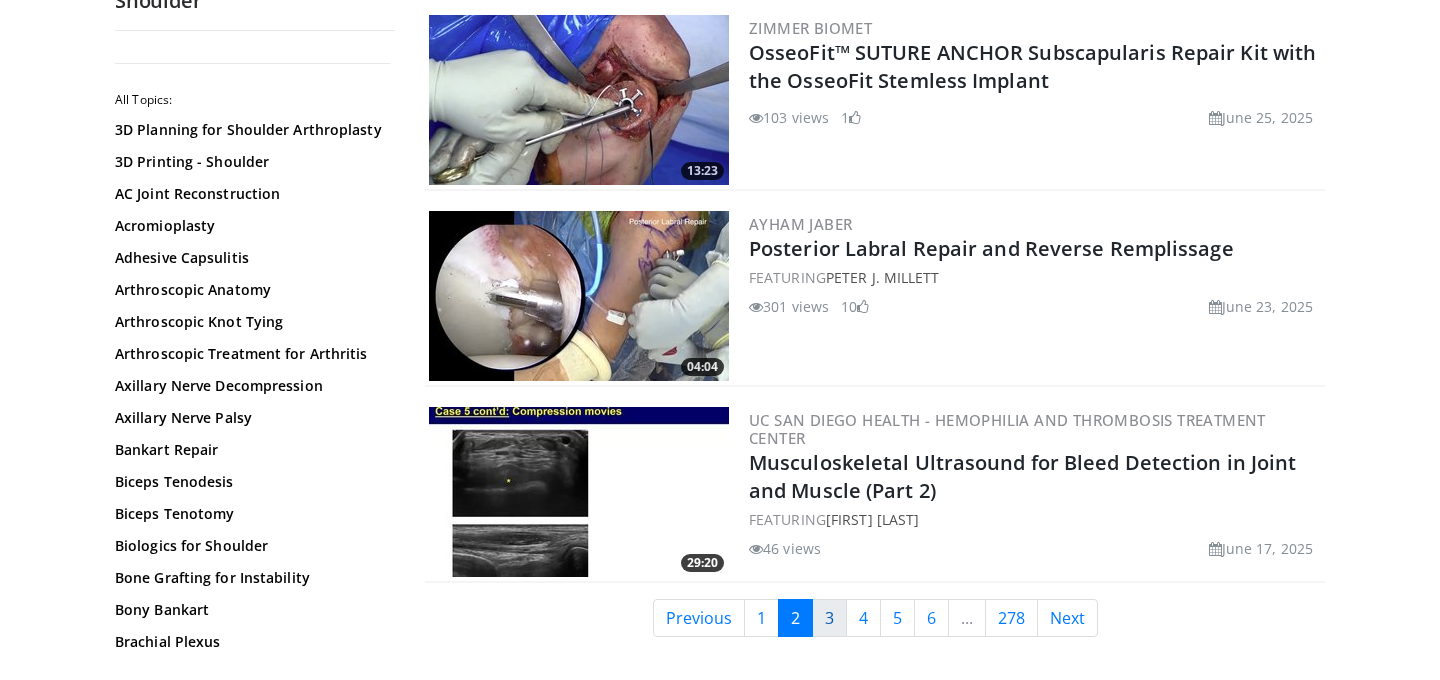 click on "3" at bounding box center [829, 618] 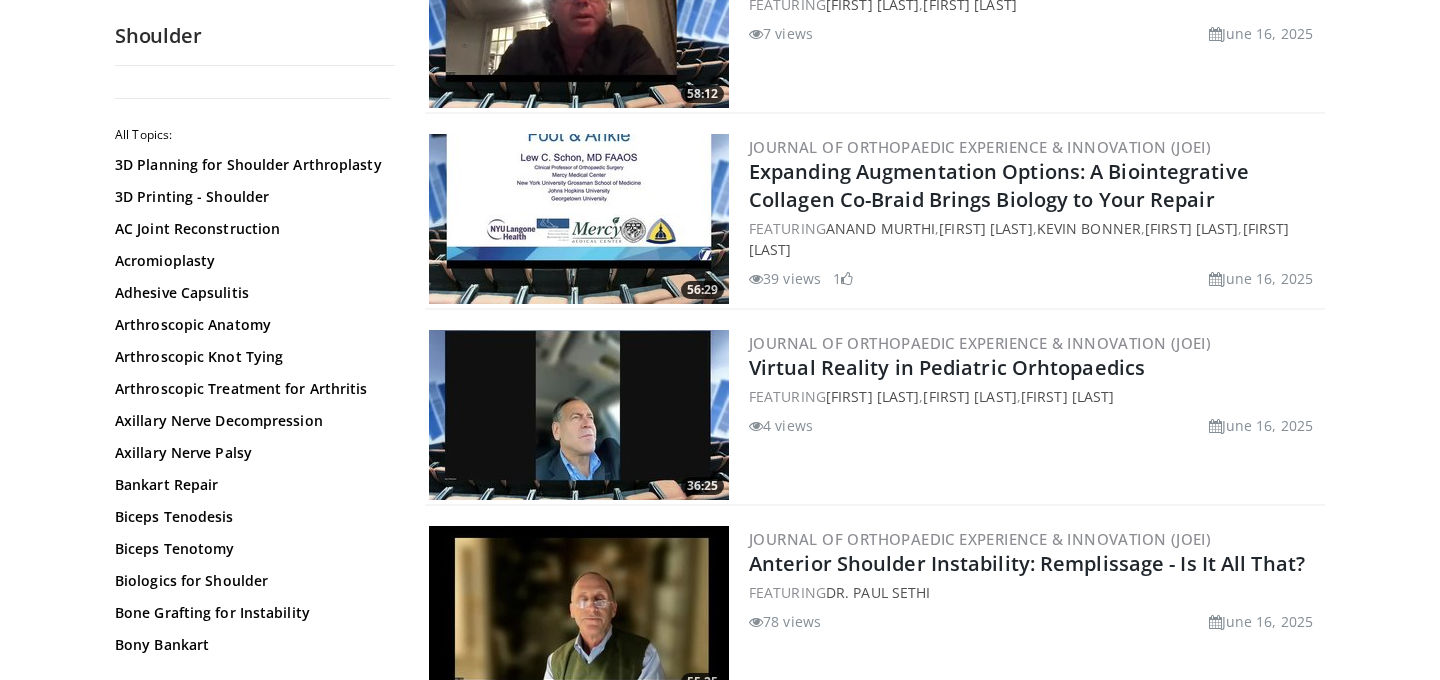 scroll, scrollTop: 3426, scrollLeft: 0, axis: vertical 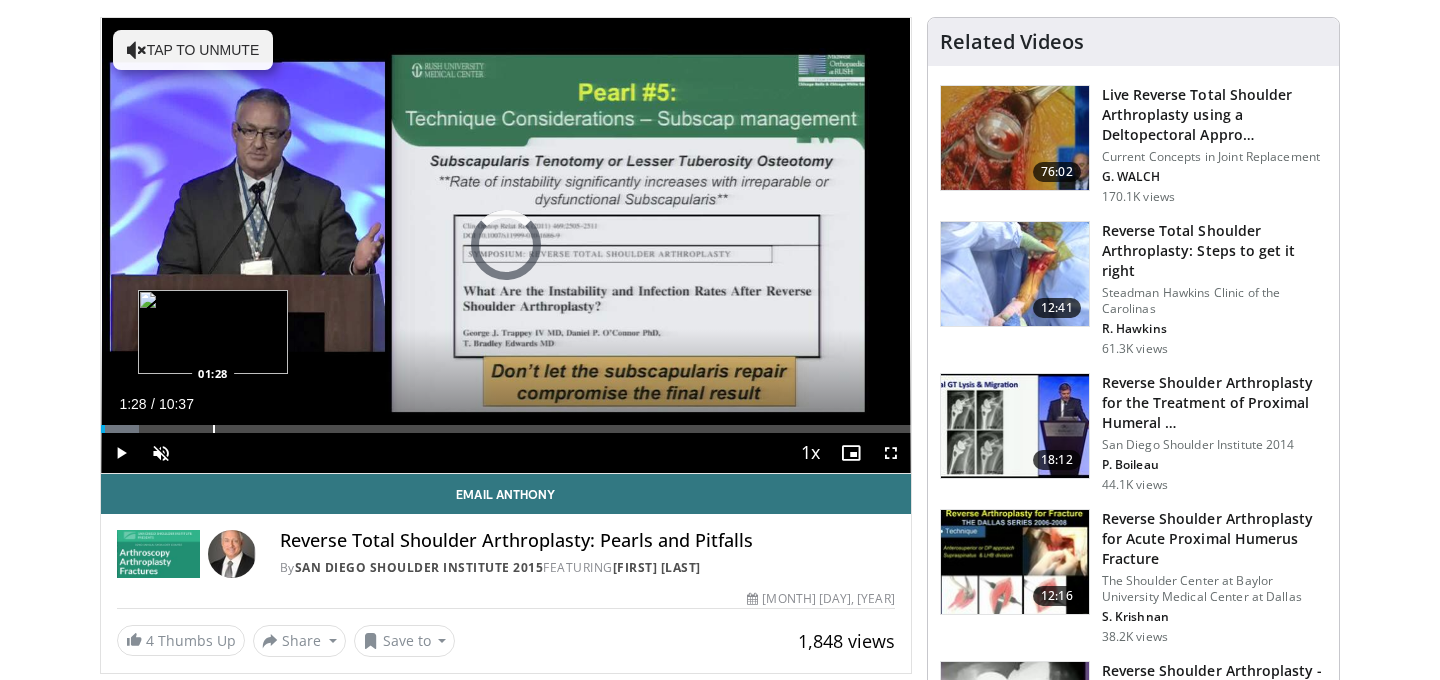 click on "Loaded :  4.71% 00:03 01:28" at bounding box center [506, 423] 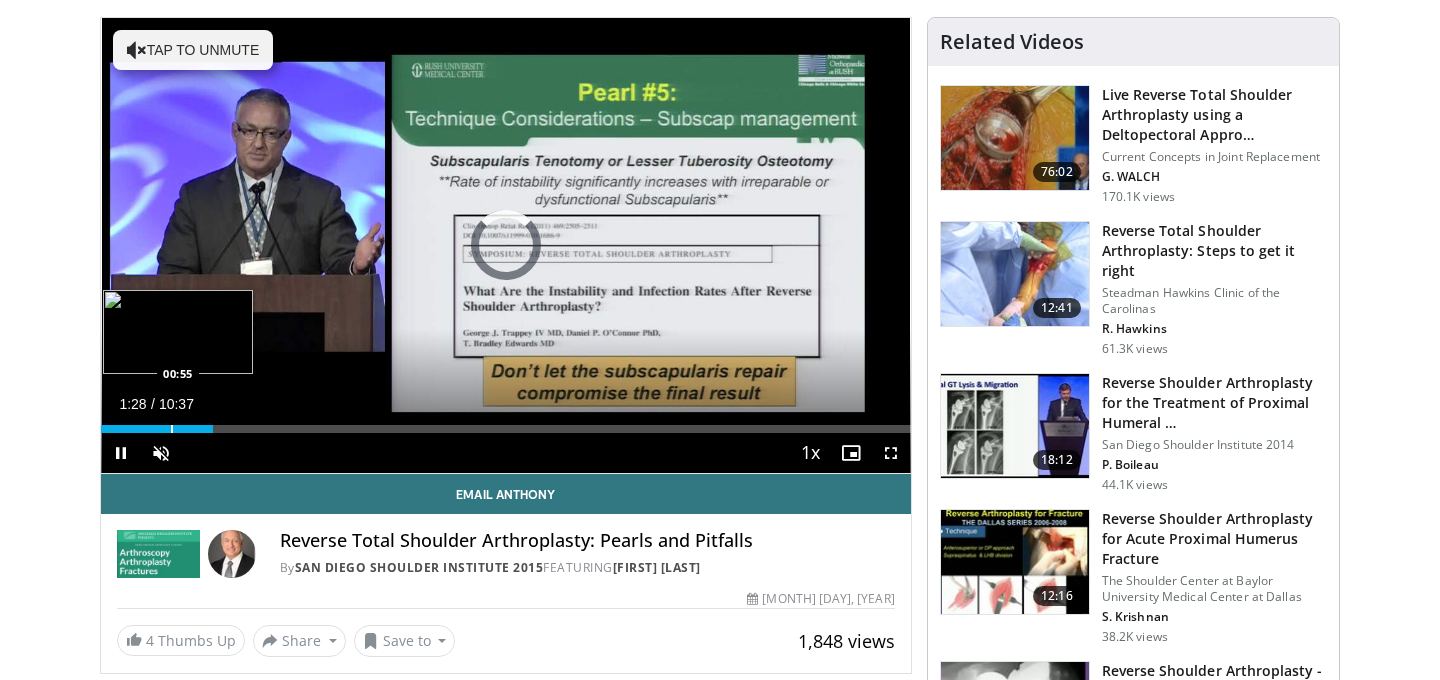click on "Loaded :  0.00% 01:28 00:55" at bounding box center (506, 423) 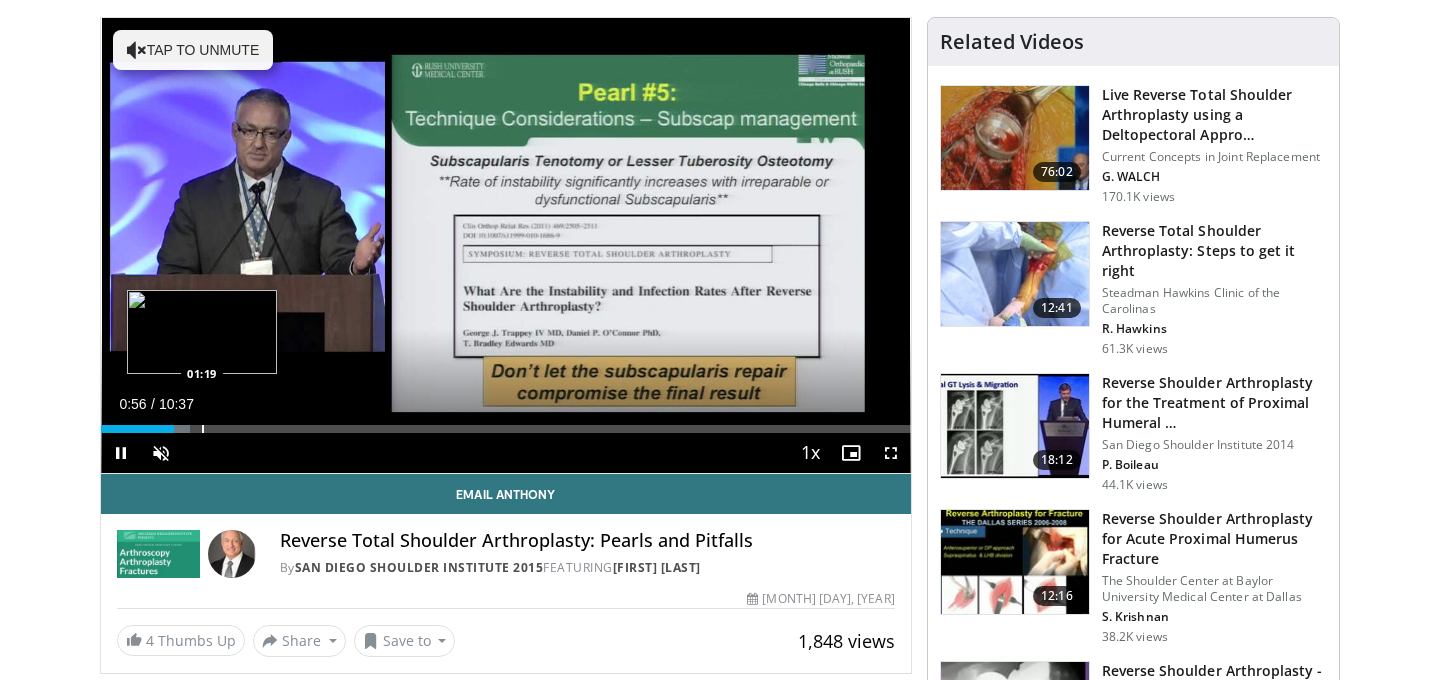 click at bounding box center [203, 429] 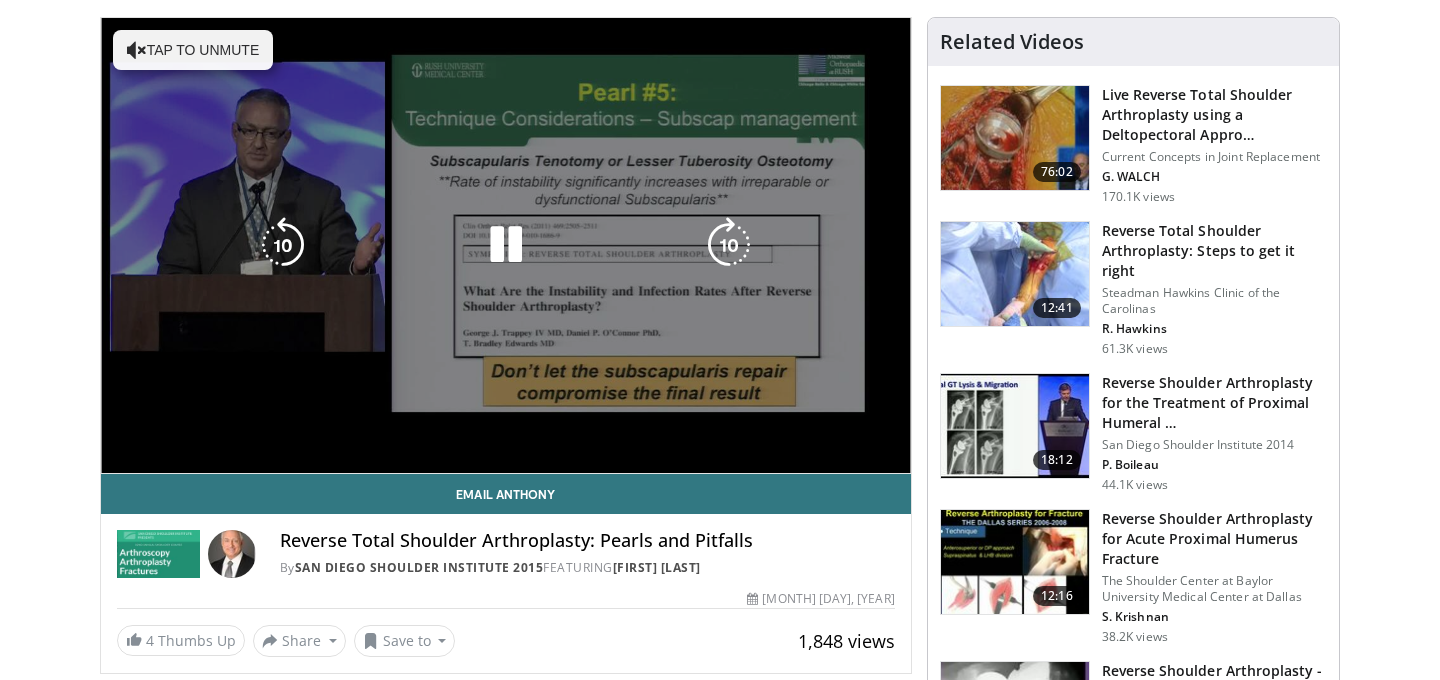 click on "10 seconds
Tap to unmute" at bounding box center [506, 245] 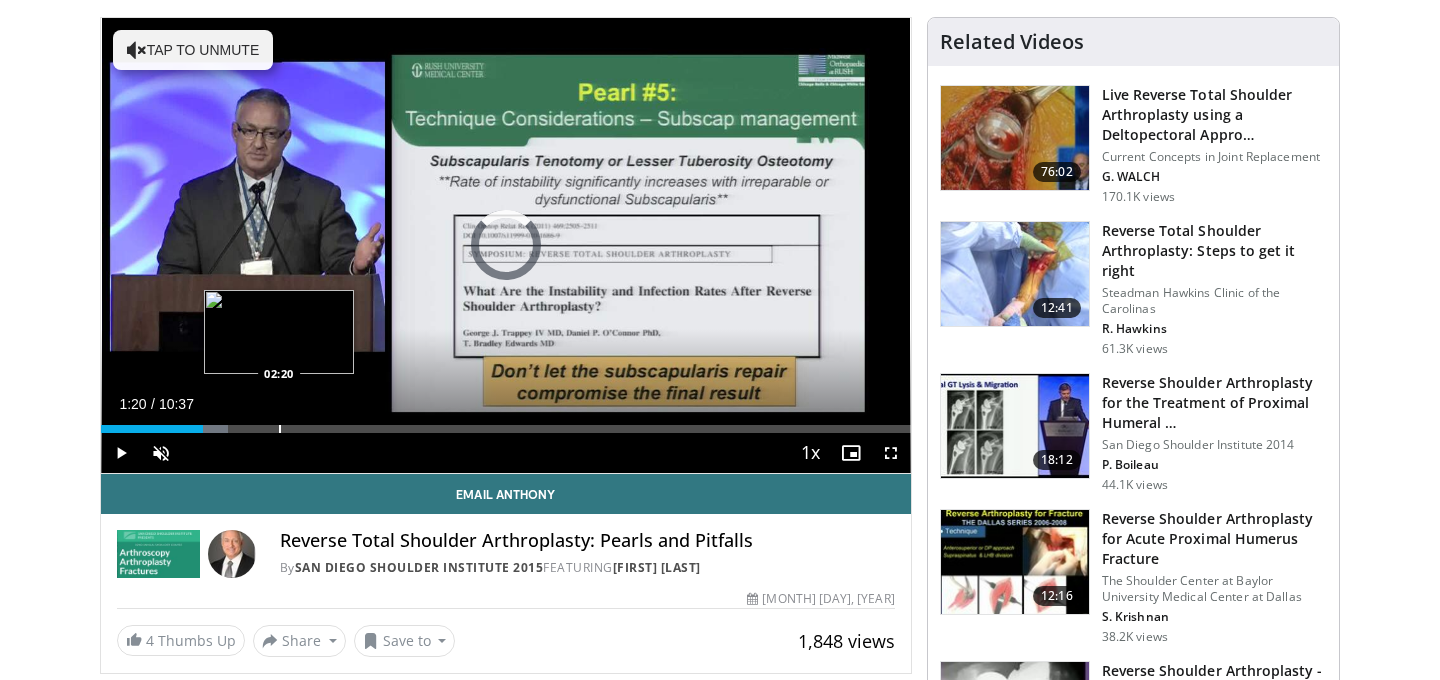 click at bounding box center [280, 429] 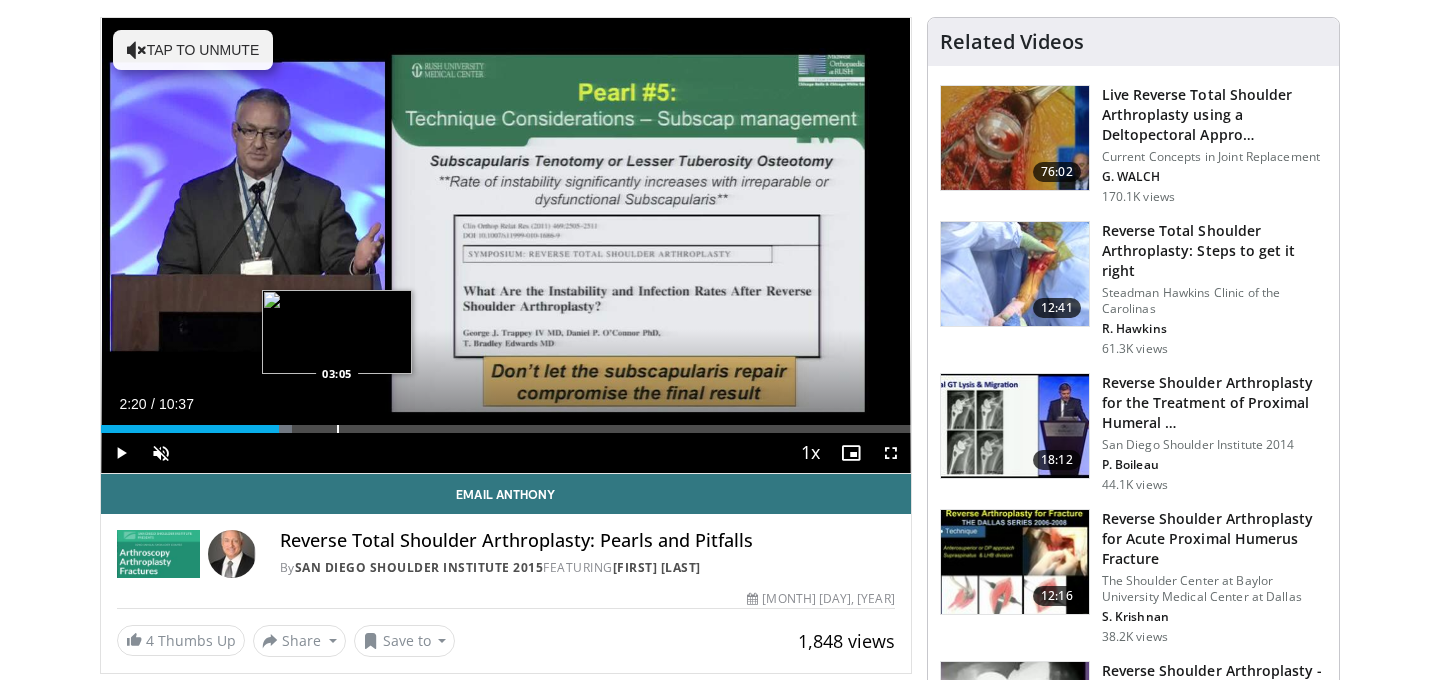 click at bounding box center (338, 429) 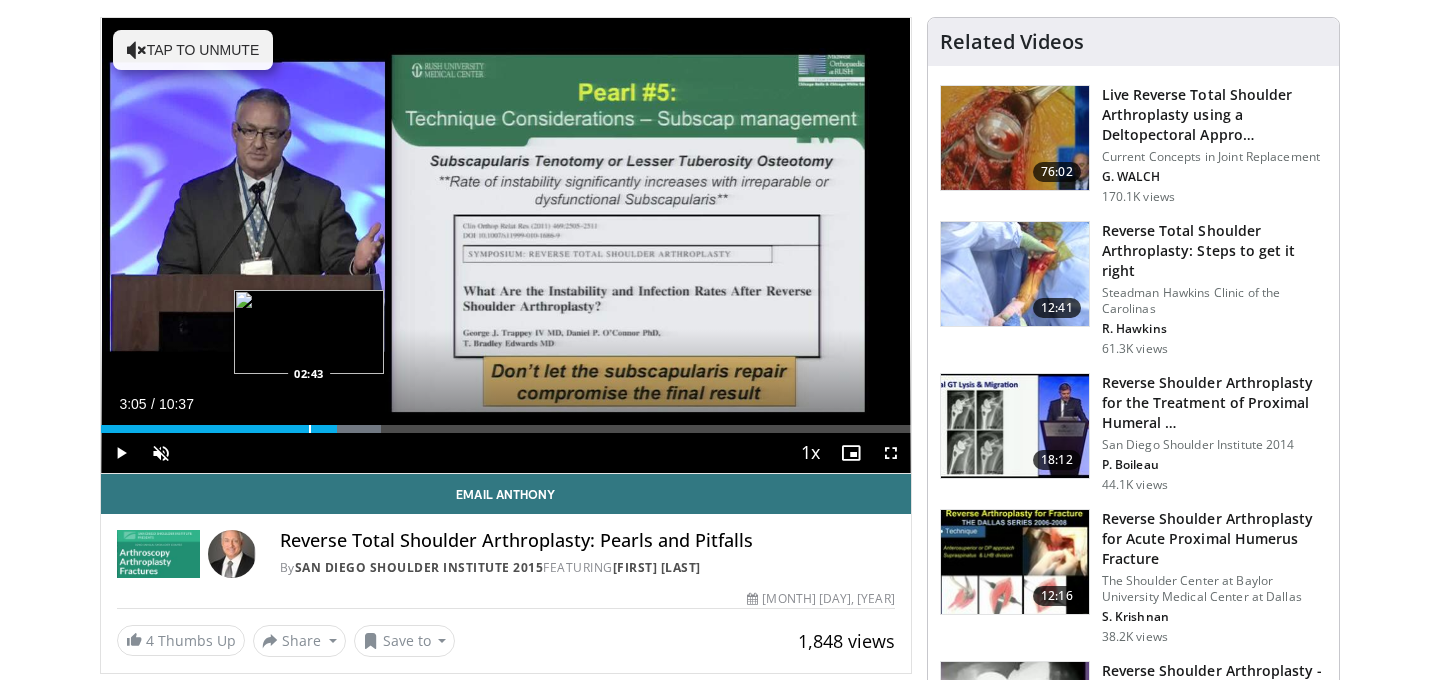 click on "Loaded :  34.56% 03:05 02:43" at bounding box center [506, 423] 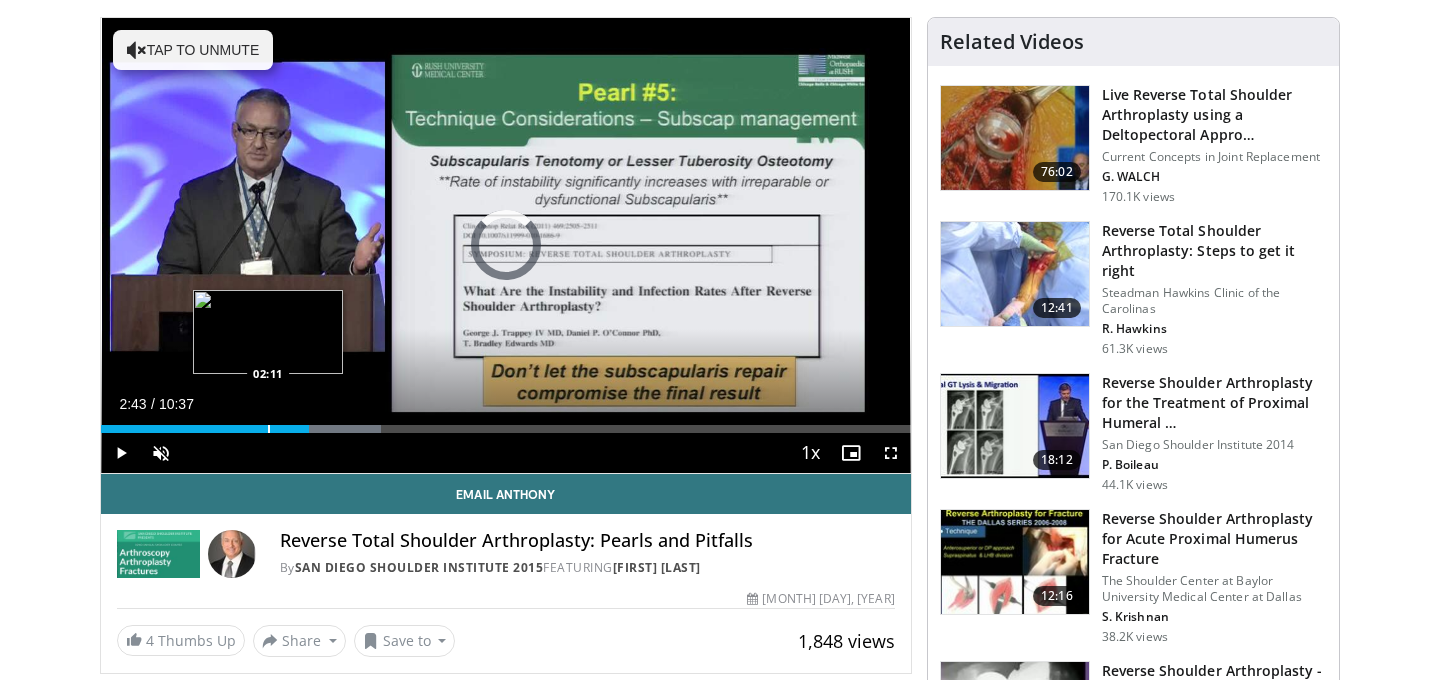 click at bounding box center [269, 429] 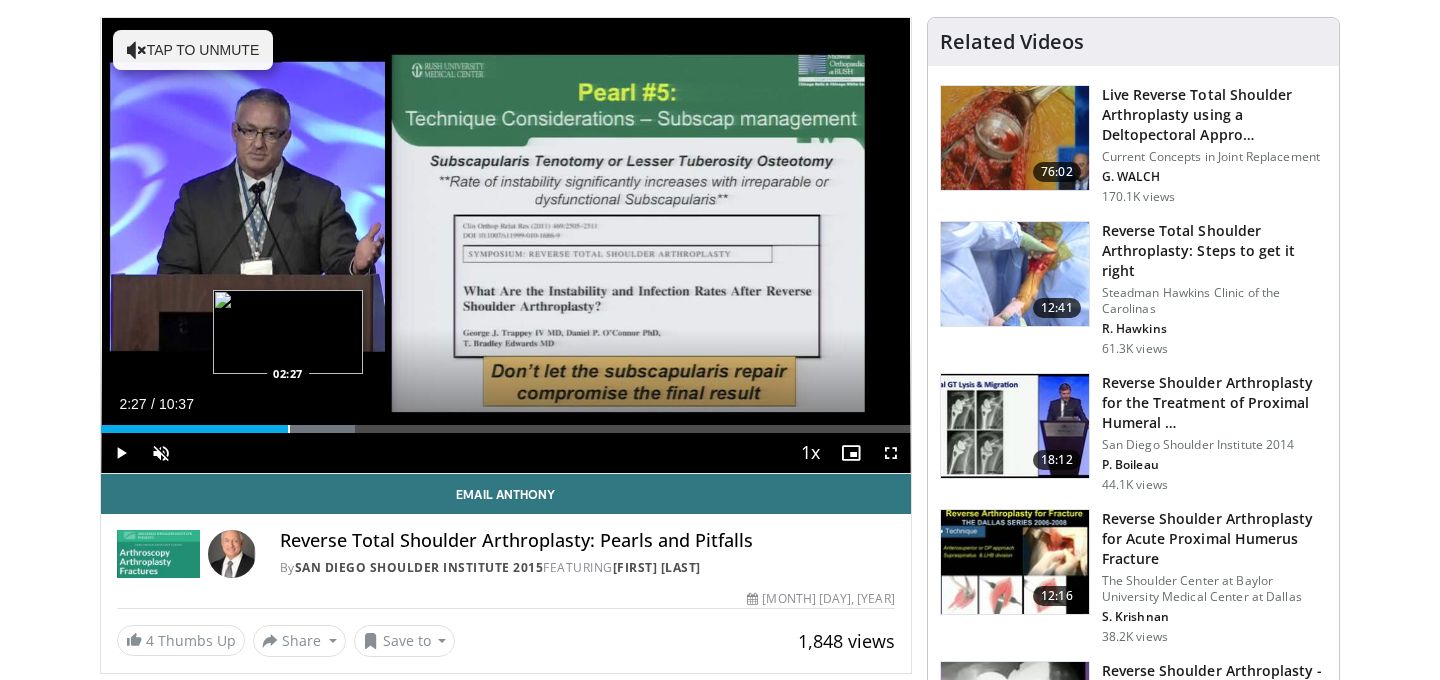 click at bounding box center (289, 429) 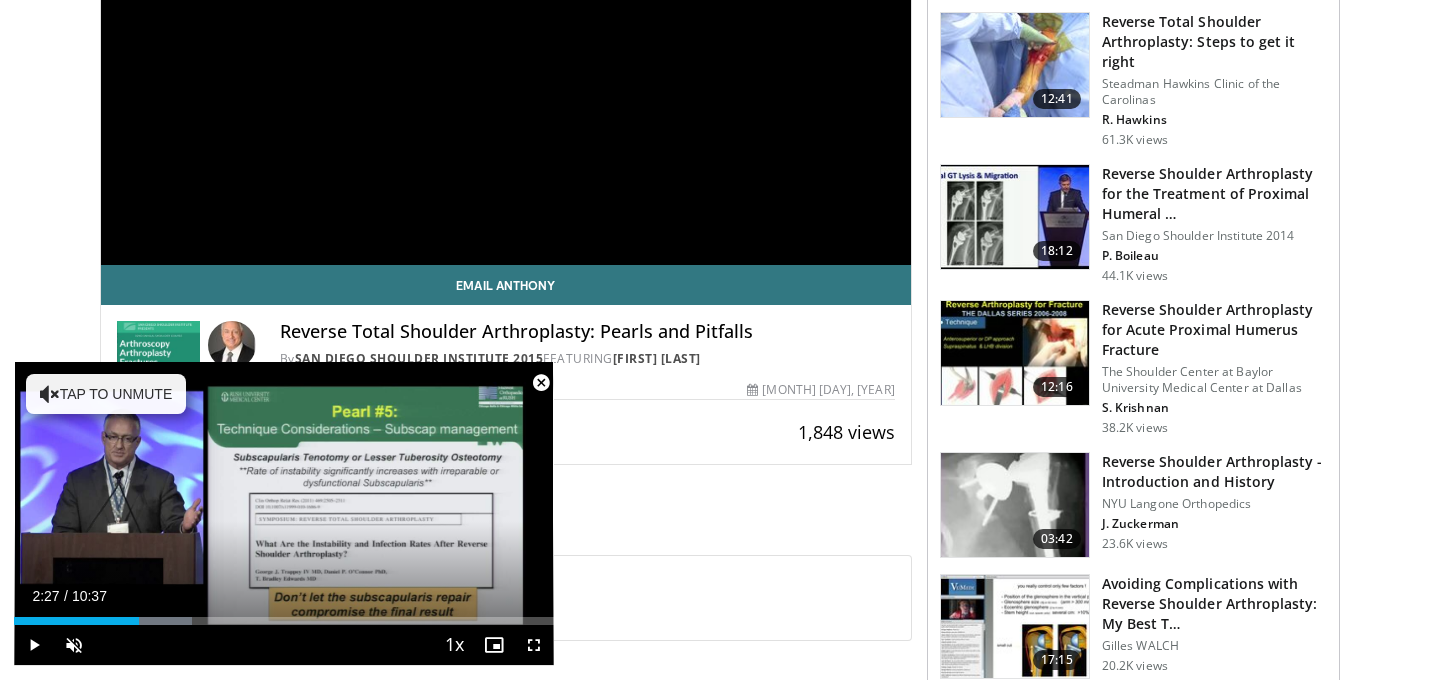 scroll, scrollTop: 348, scrollLeft: 0, axis: vertical 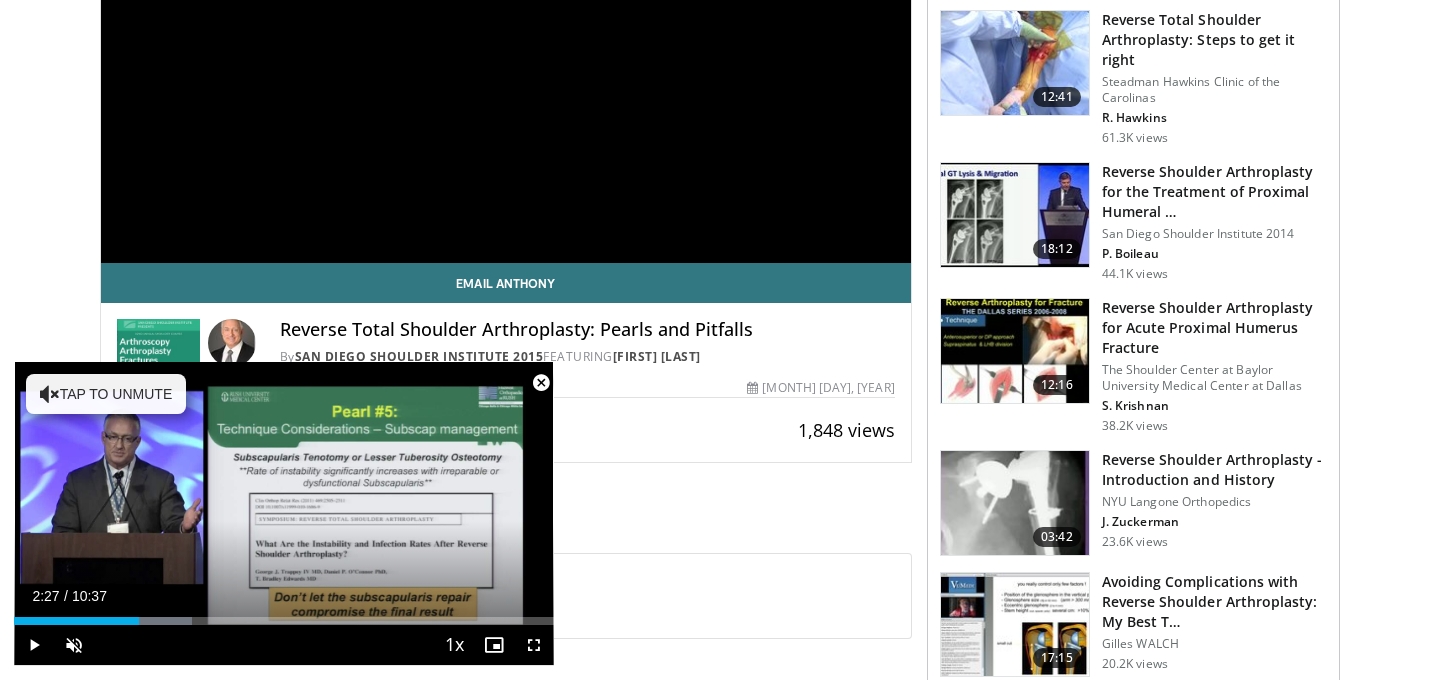 click at bounding box center (541, 383) 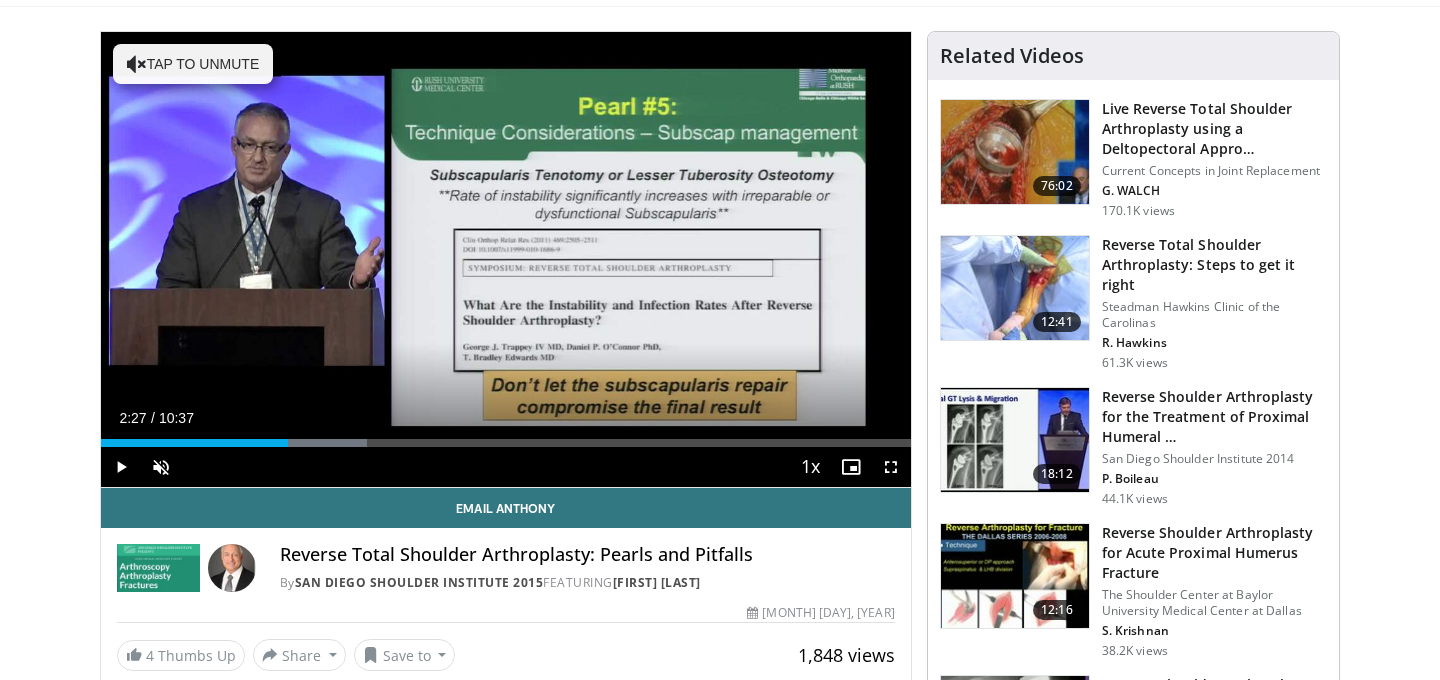 scroll, scrollTop: 119, scrollLeft: 0, axis: vertical 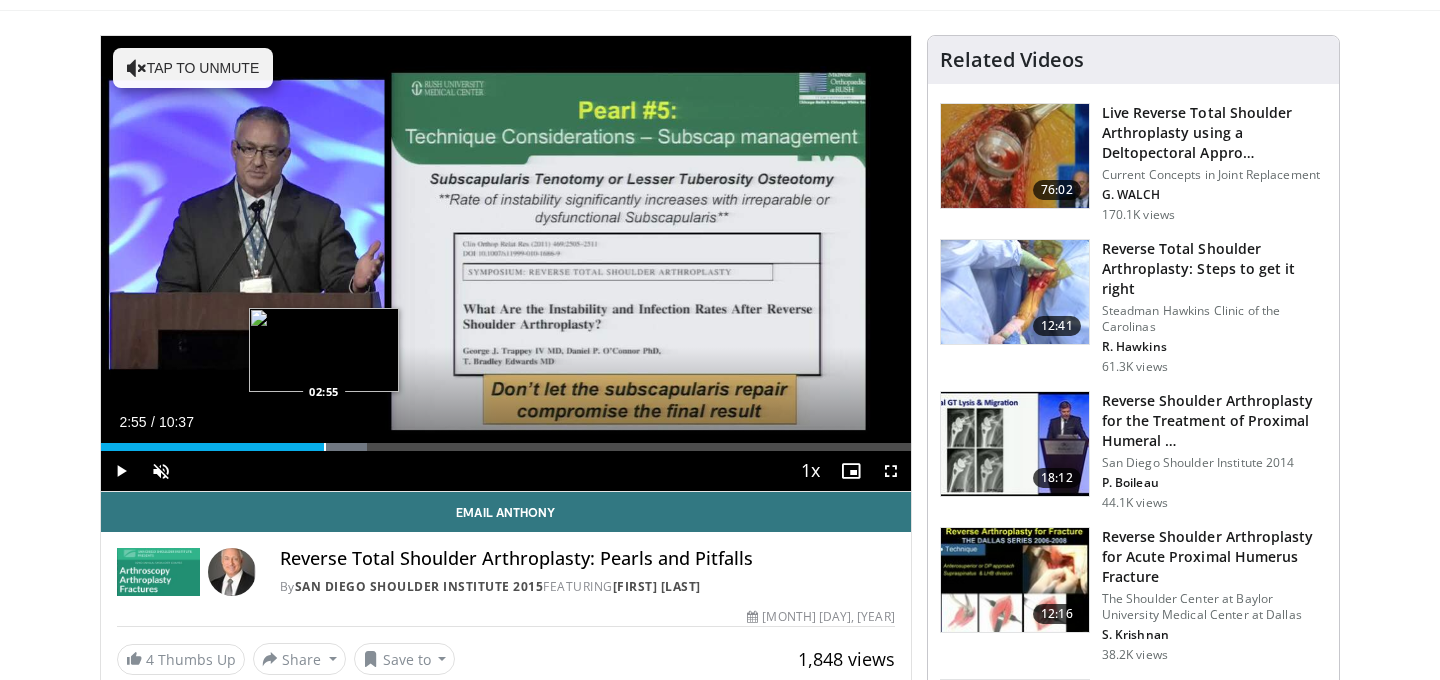 click on "Loaded :  32.89% 02:55 02:55" at bounding box center [506, 441] 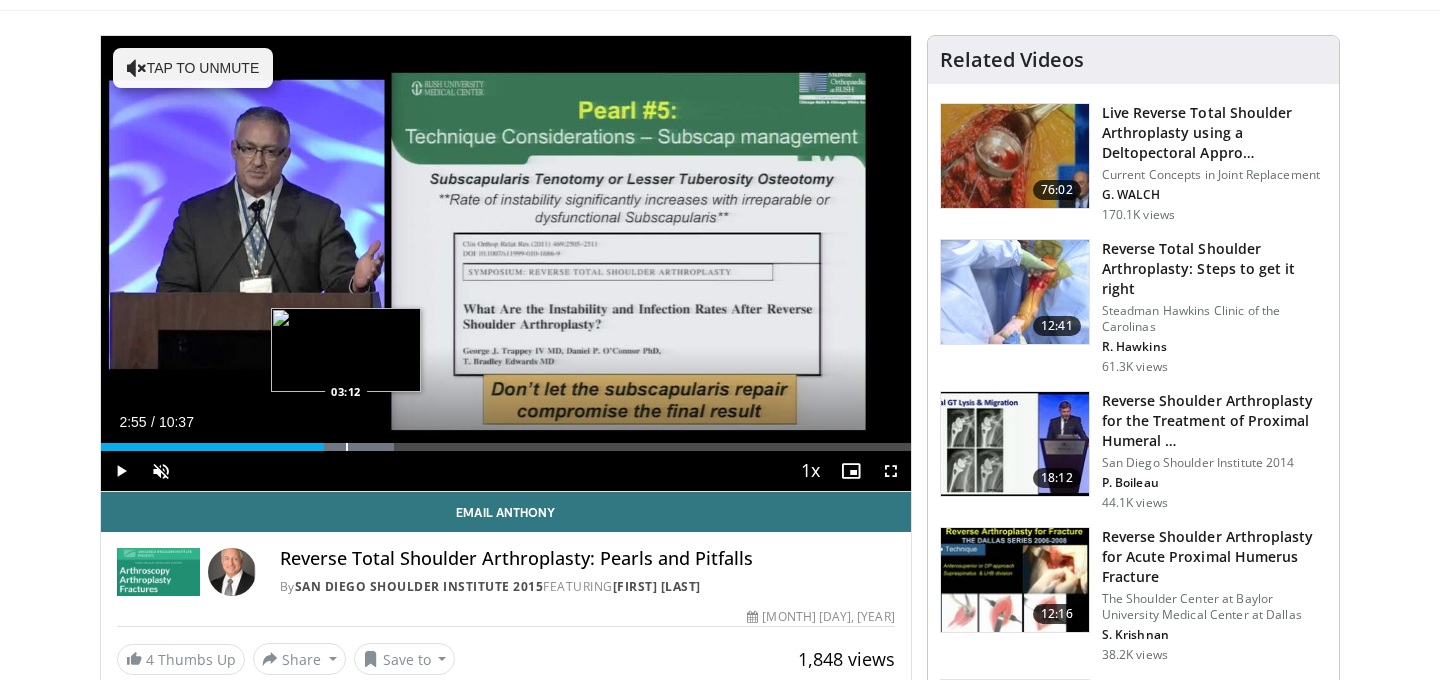 click at bounding box center [347, 447] 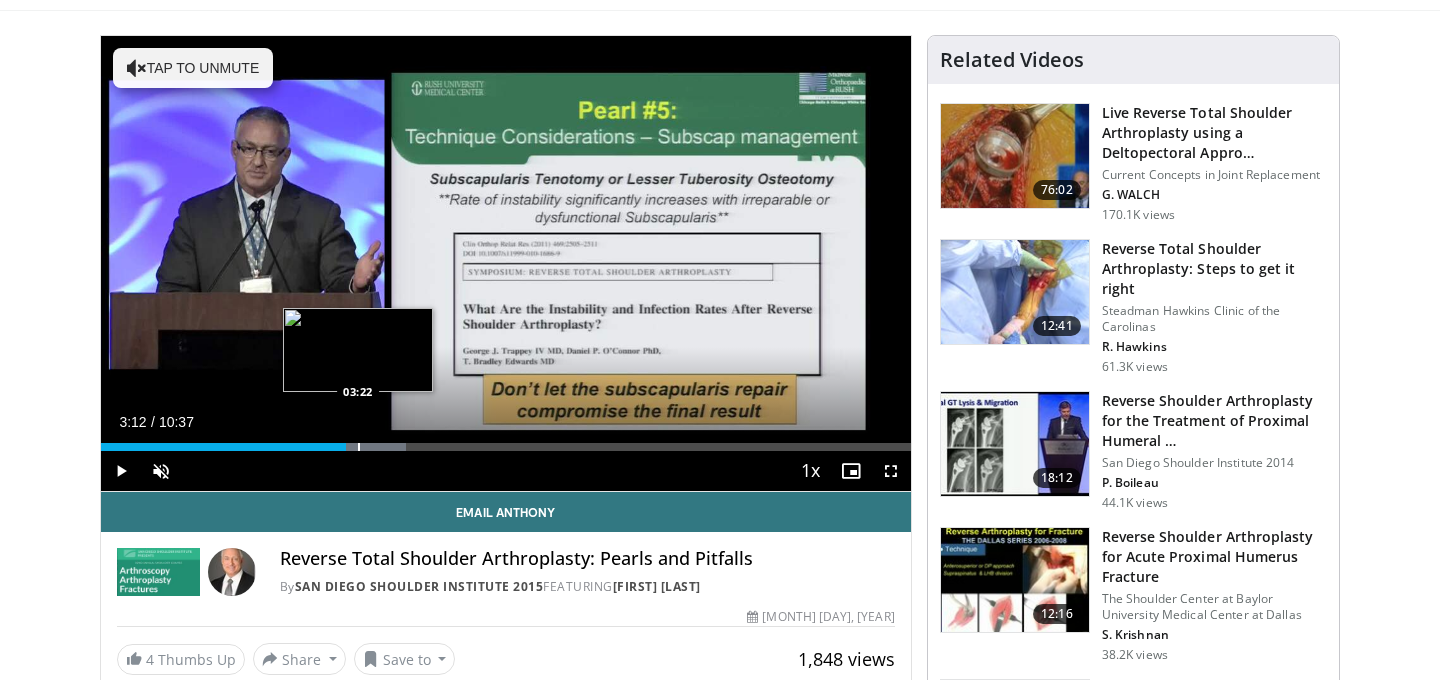 click at bounding box center [359, 447] 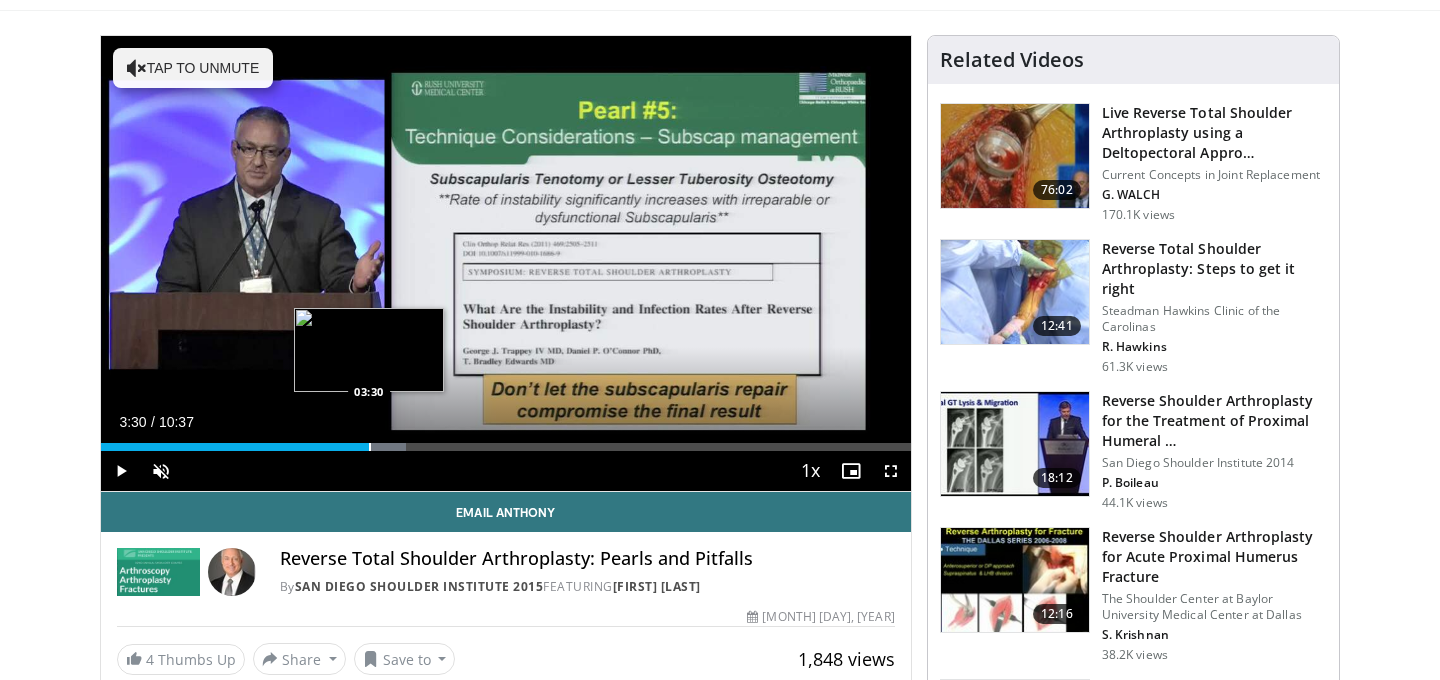 click at bounding box center (370, 447) 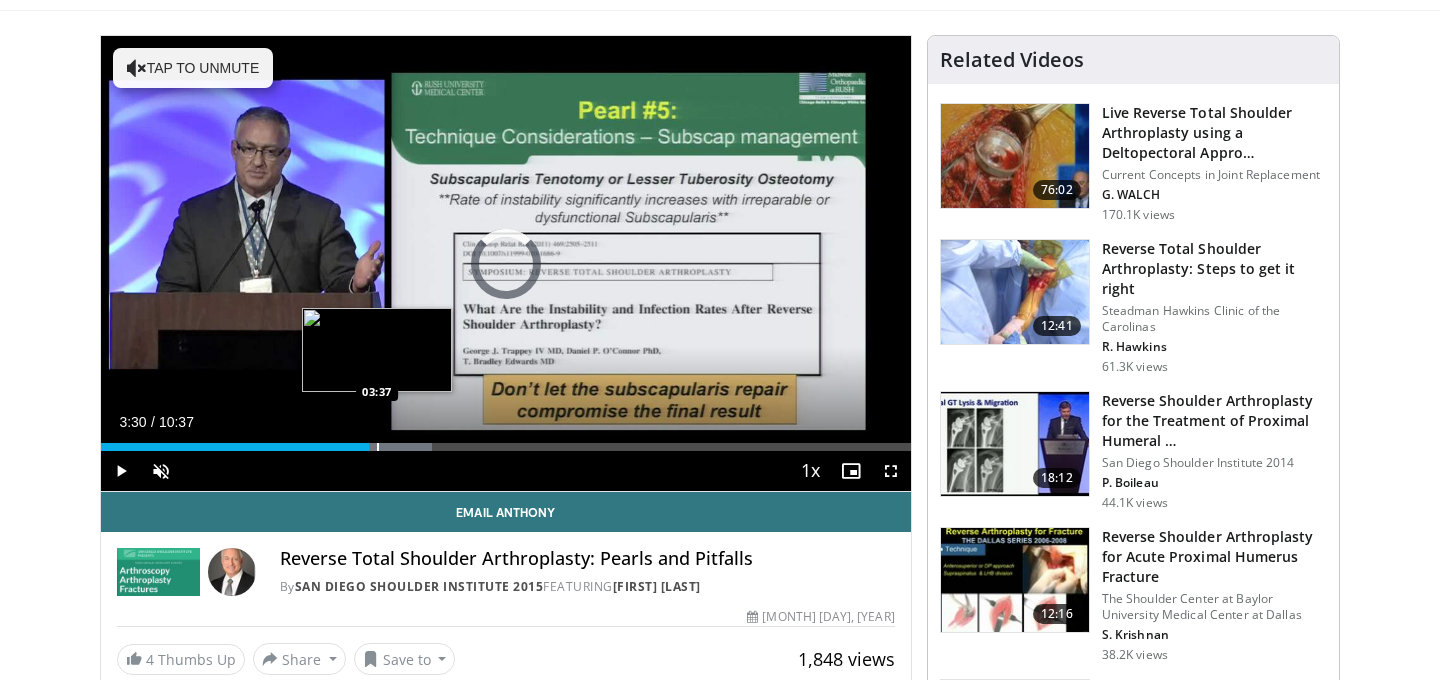 click at bounding box center [378, 447] 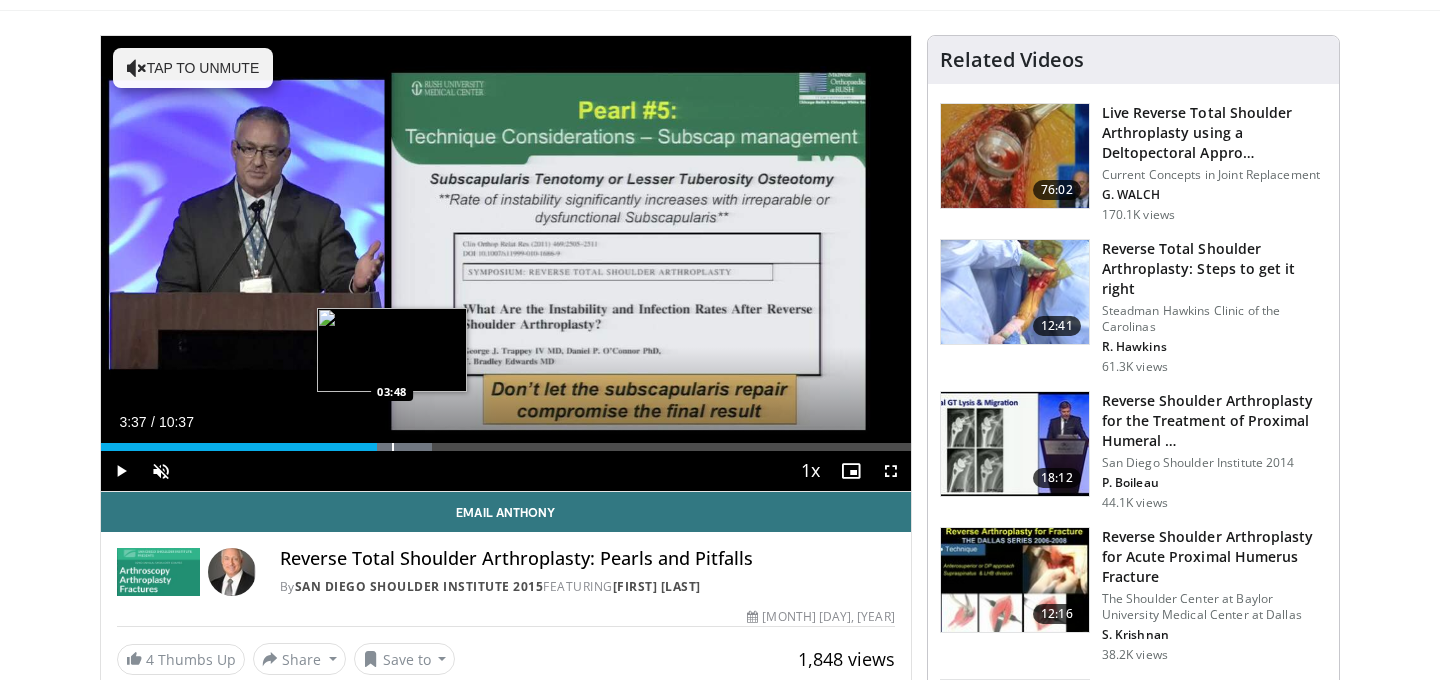 click at bounding box center [393, 447] 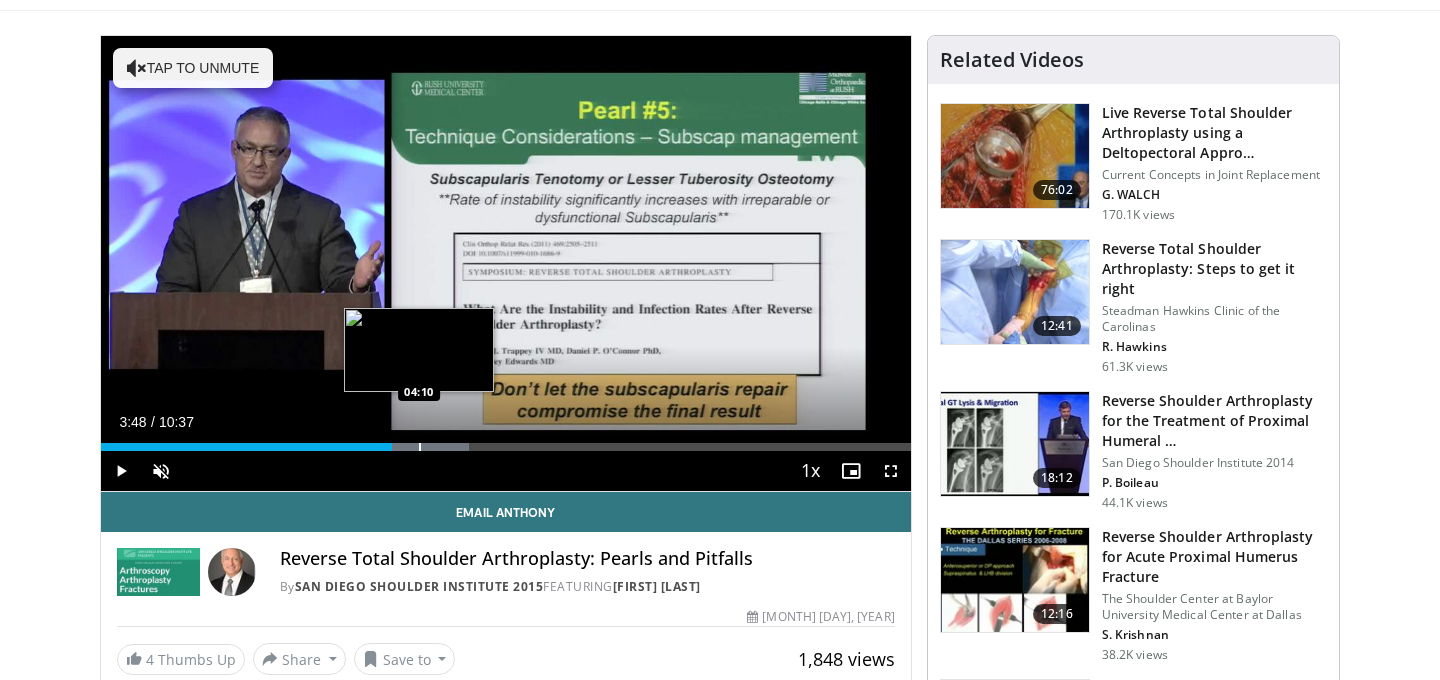 click at bounding box center (420, 447) 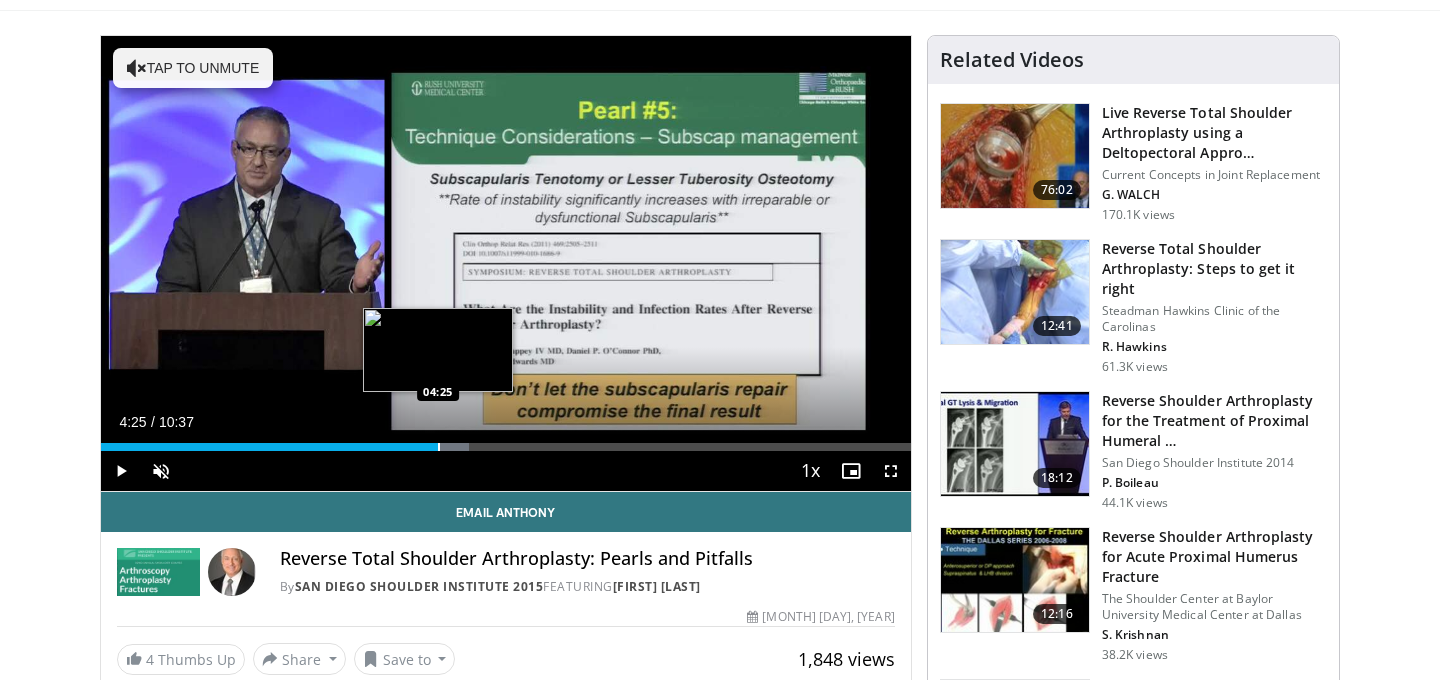 click at bounding box center (439, 447) 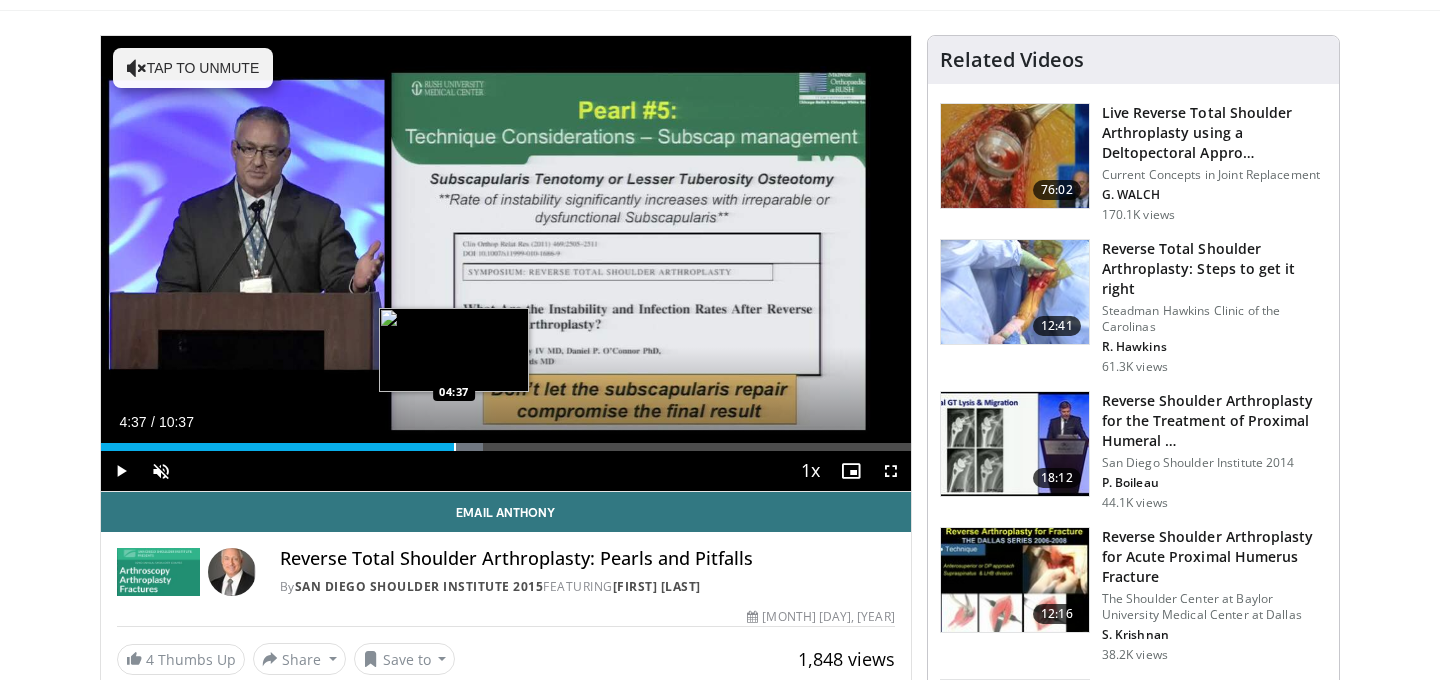 click at bounding box center (455, 447) 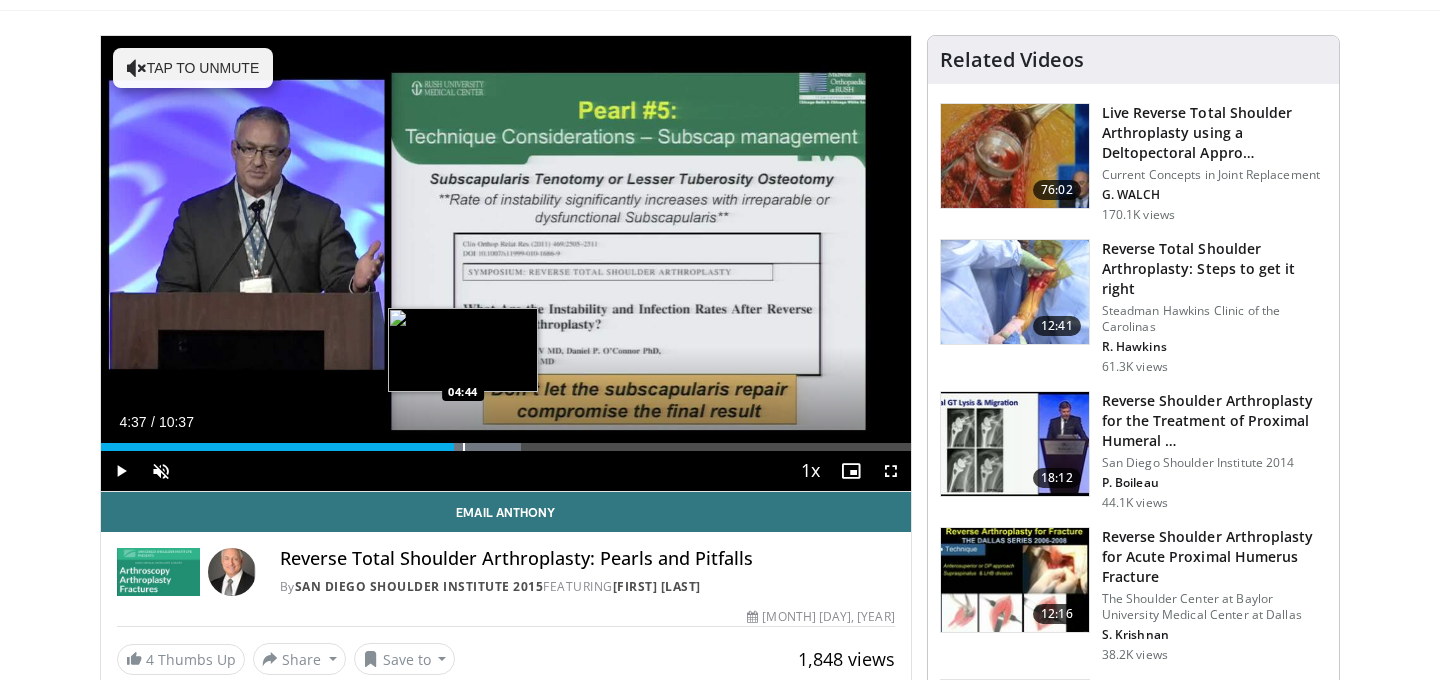 click on "Loaded :  51.84% 04:37 04:44" at bounding box center (506, 441) 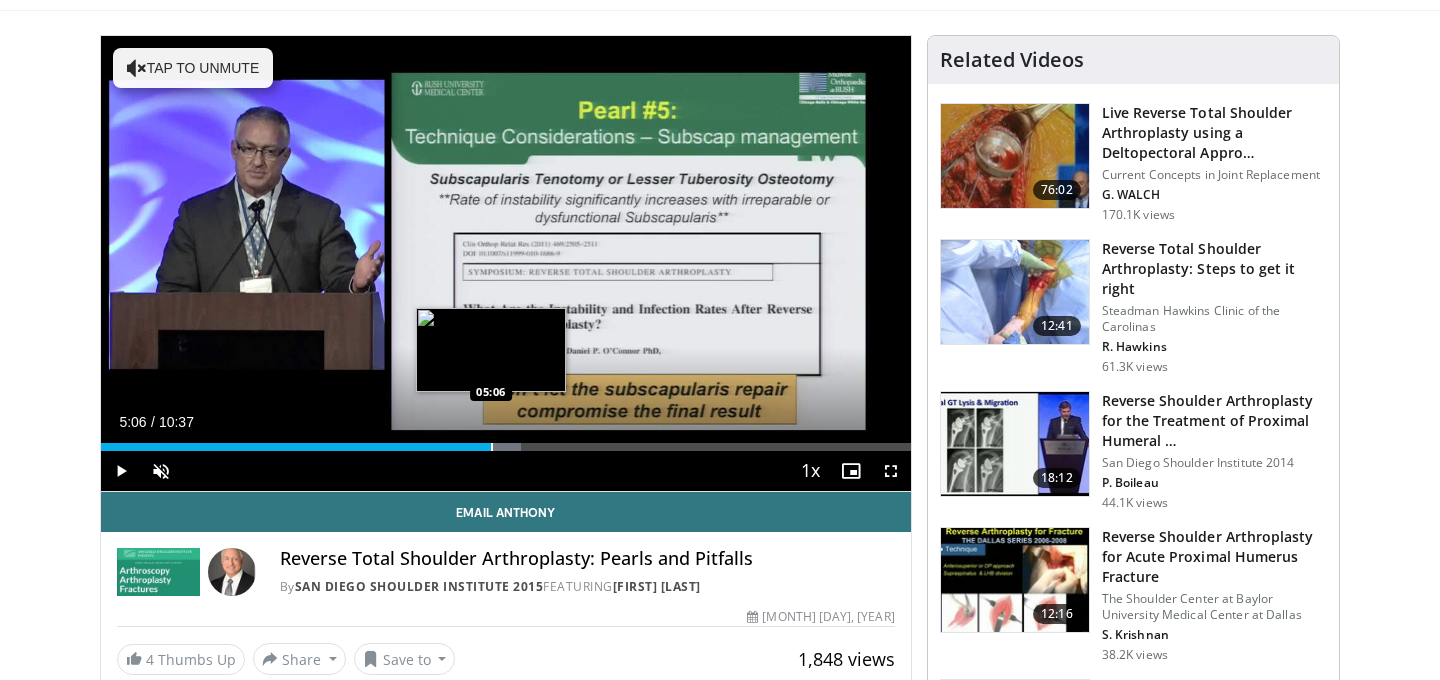 click at bounding box center [492, 447] 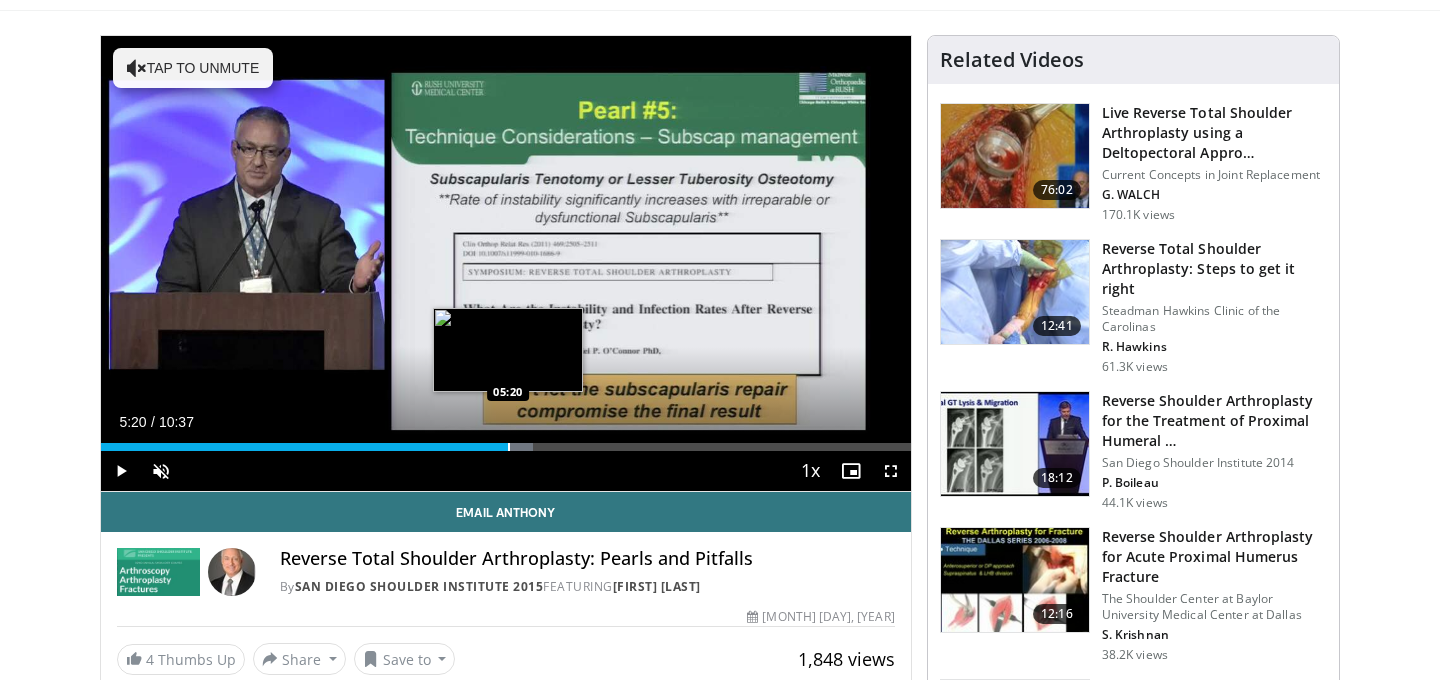 click at bounding box center [509, 447] 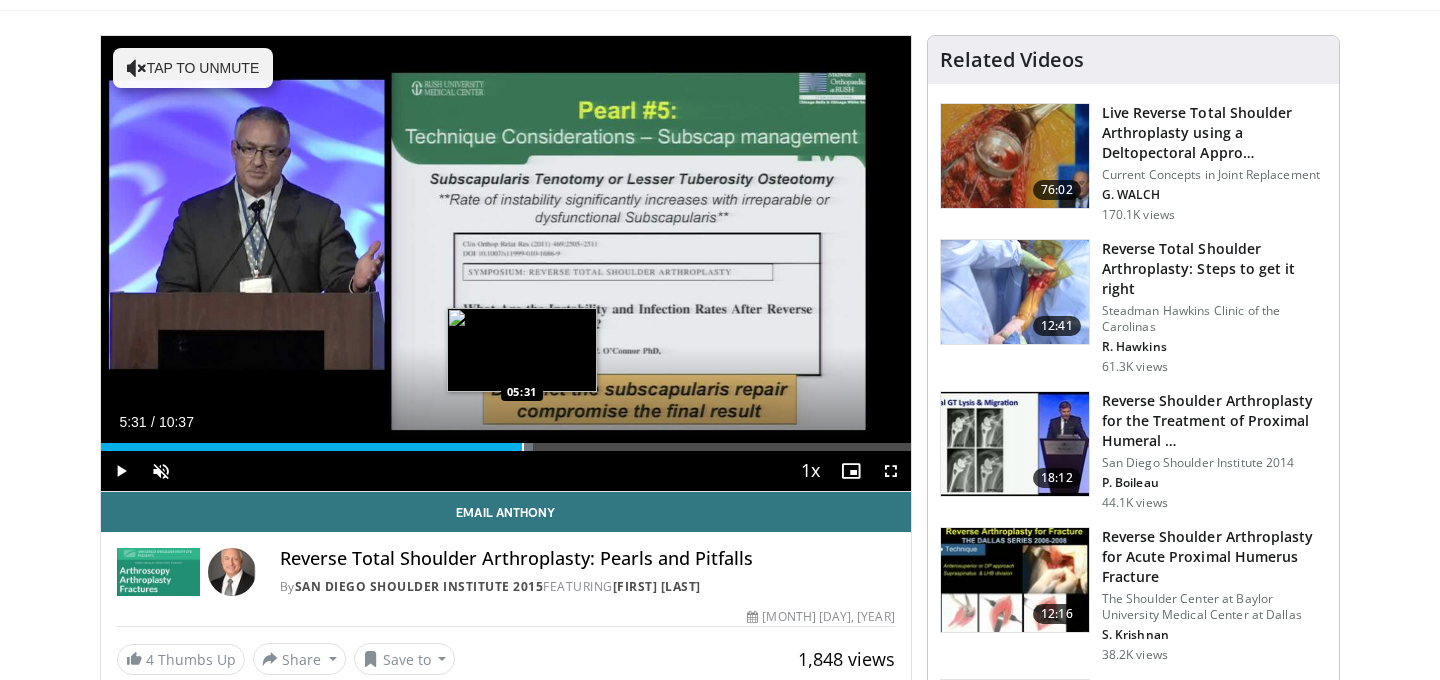 click at bounding box center [523, 447] 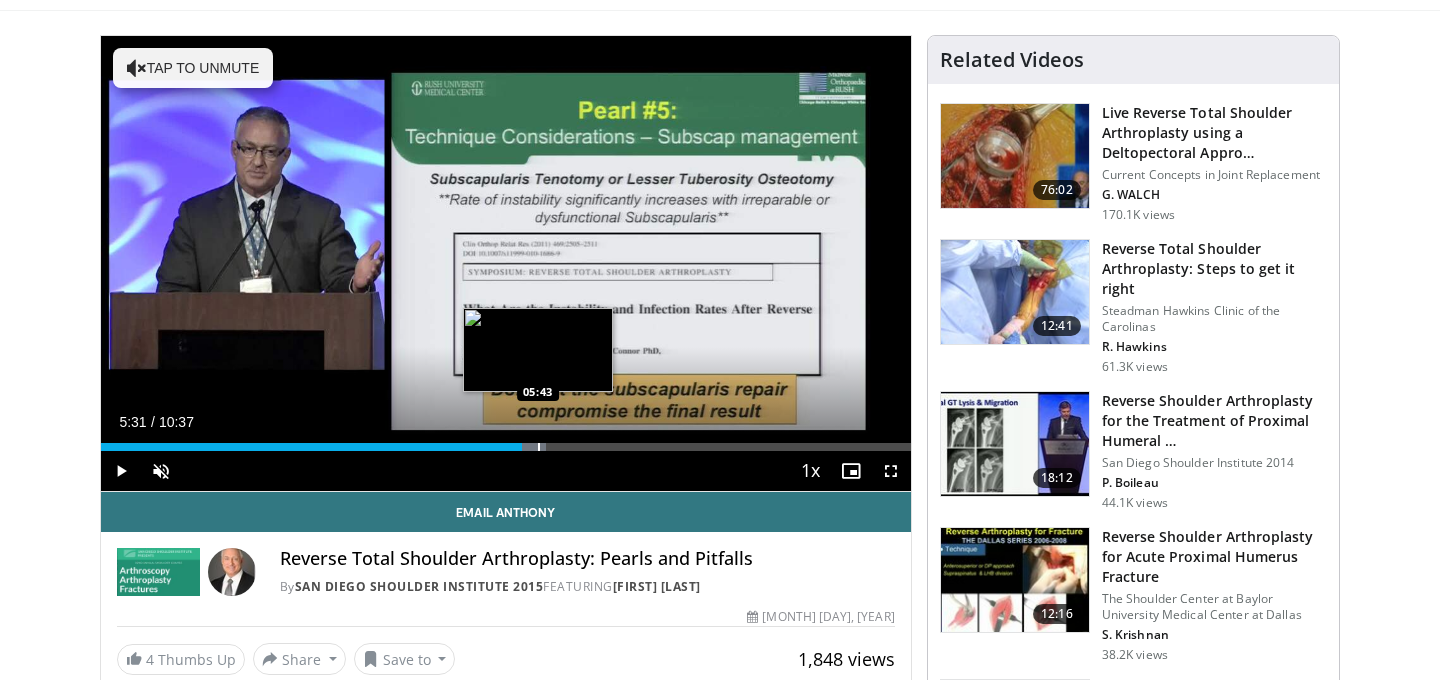 click at bounding box center [539, 447] 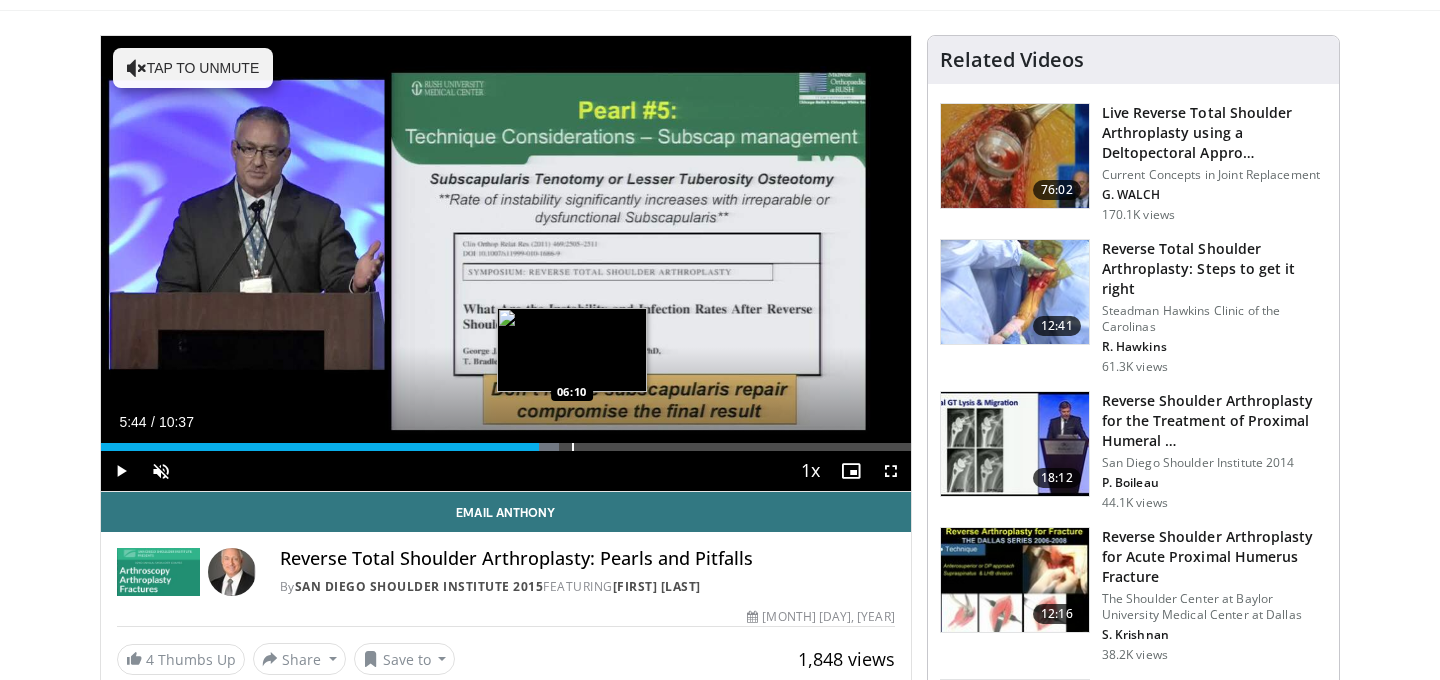 click at bounding box center (573, 447) 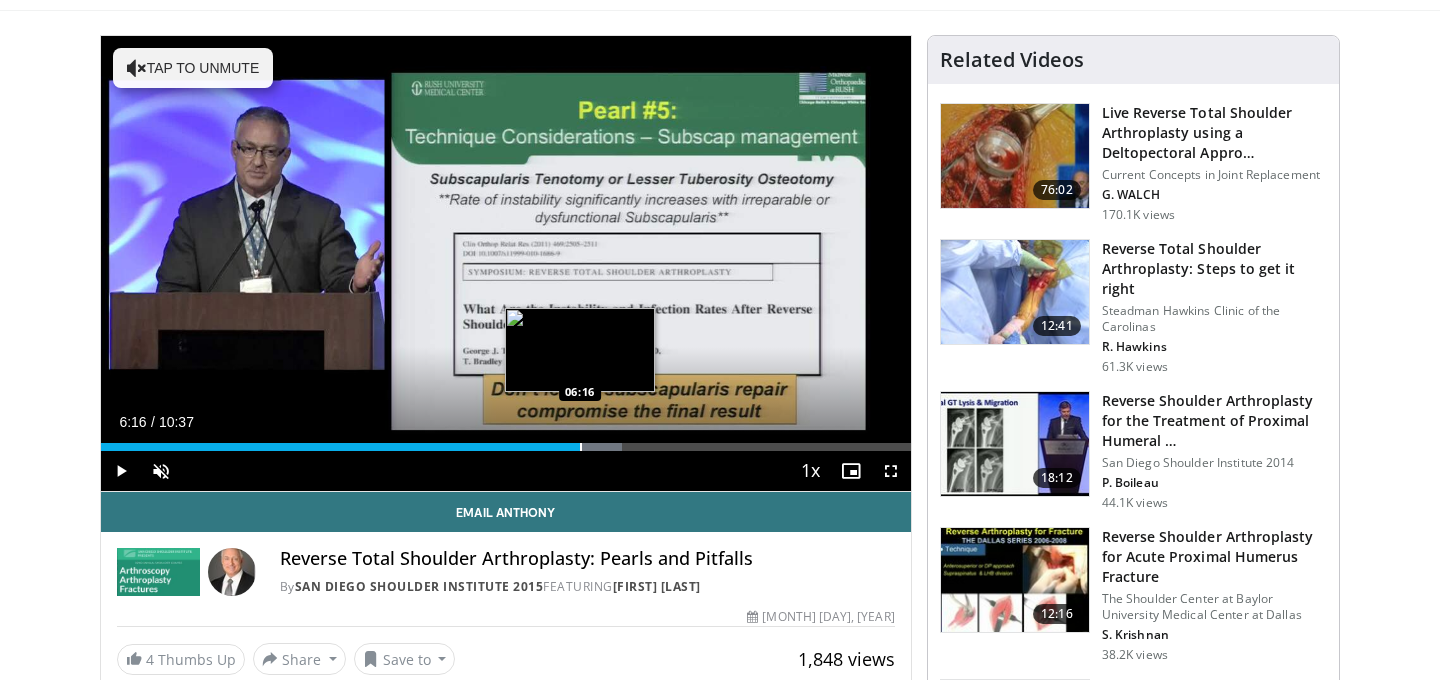 click at bounding box center (581, 447) 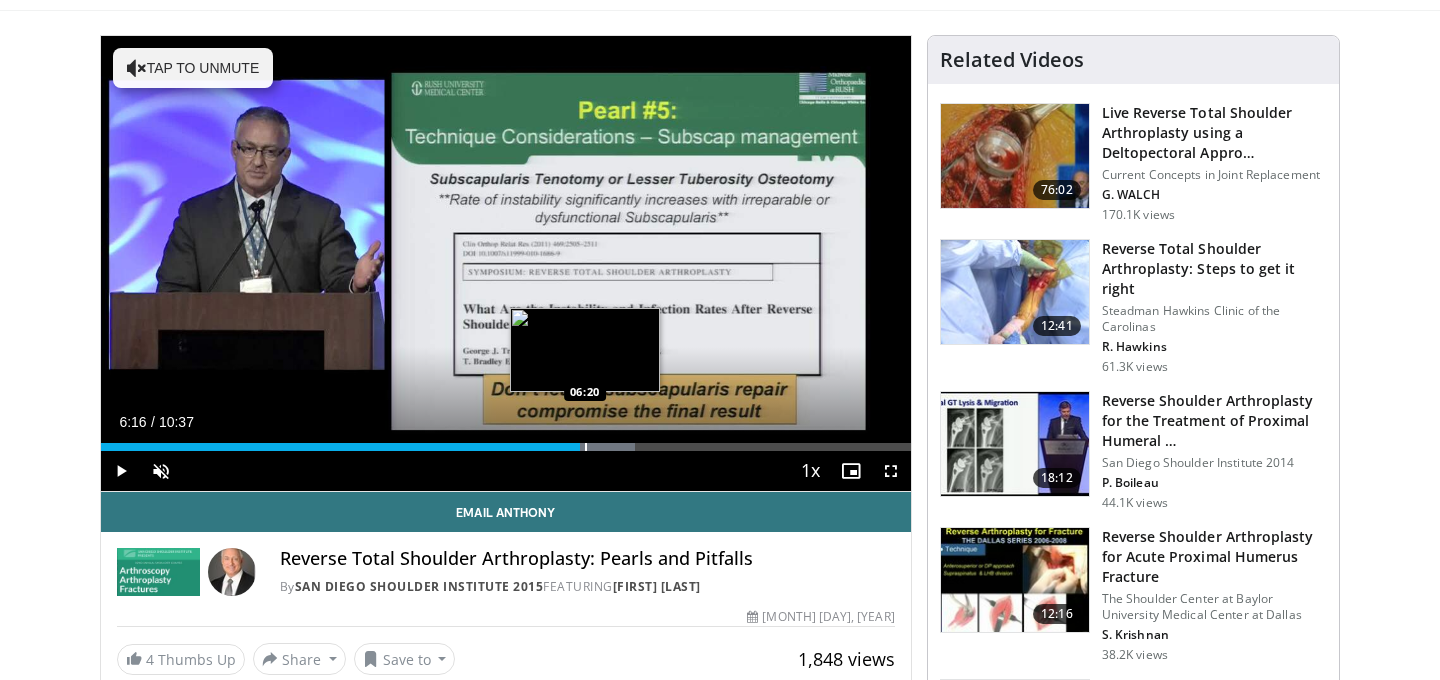 click at bounding box center (586, 447) 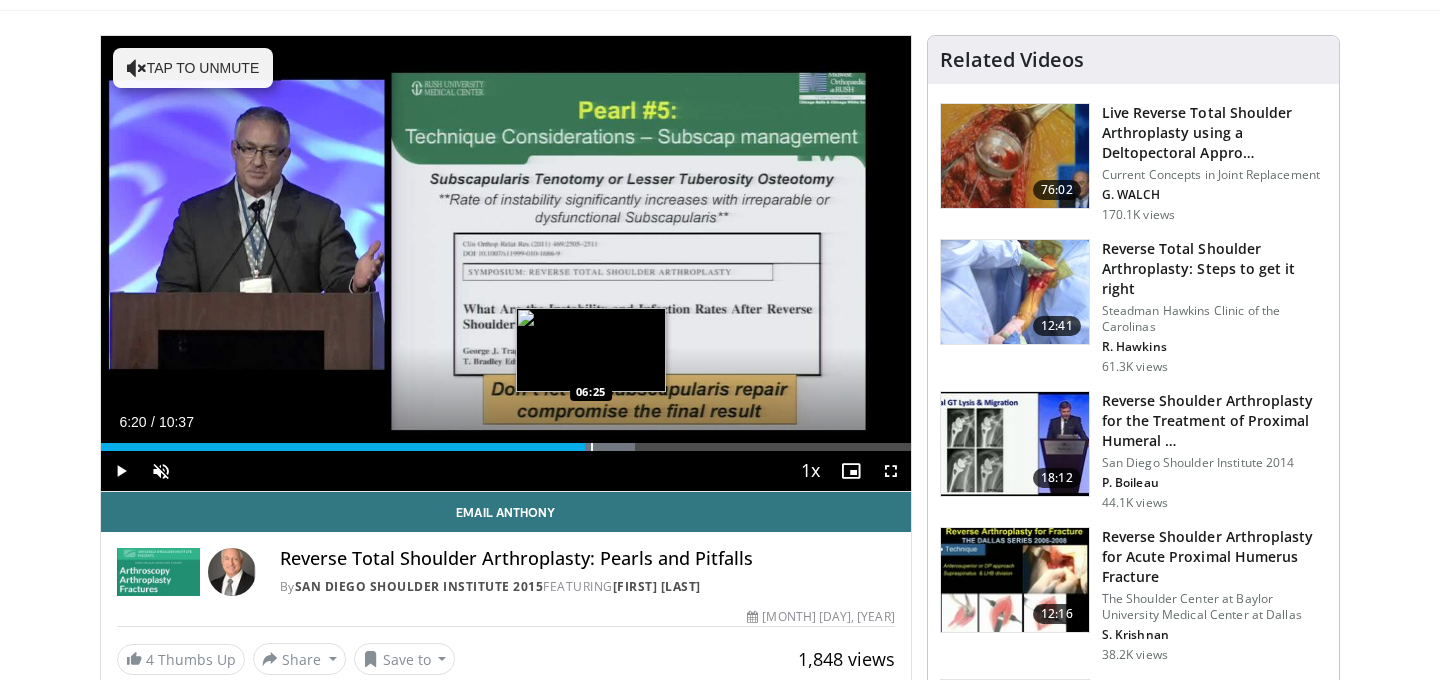 click at bounding box center [592, 447] 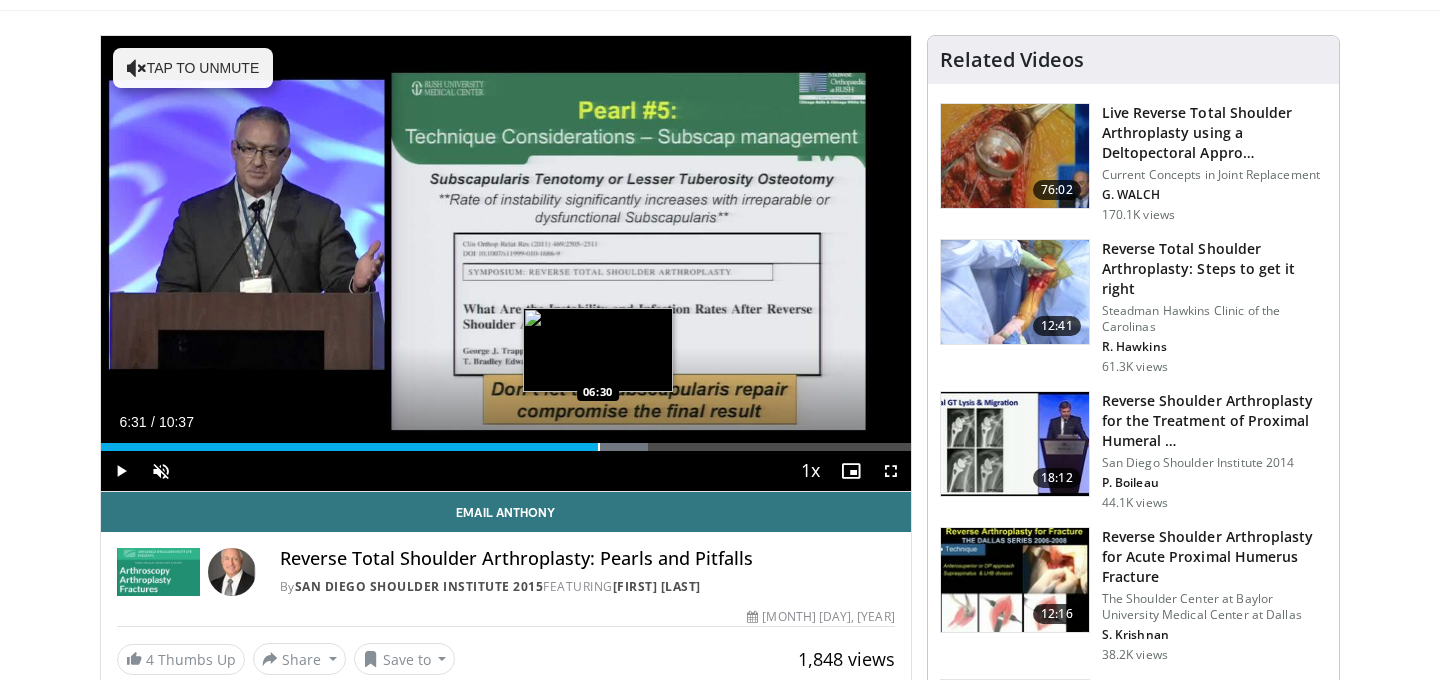 click at bounding box center (599, 447) 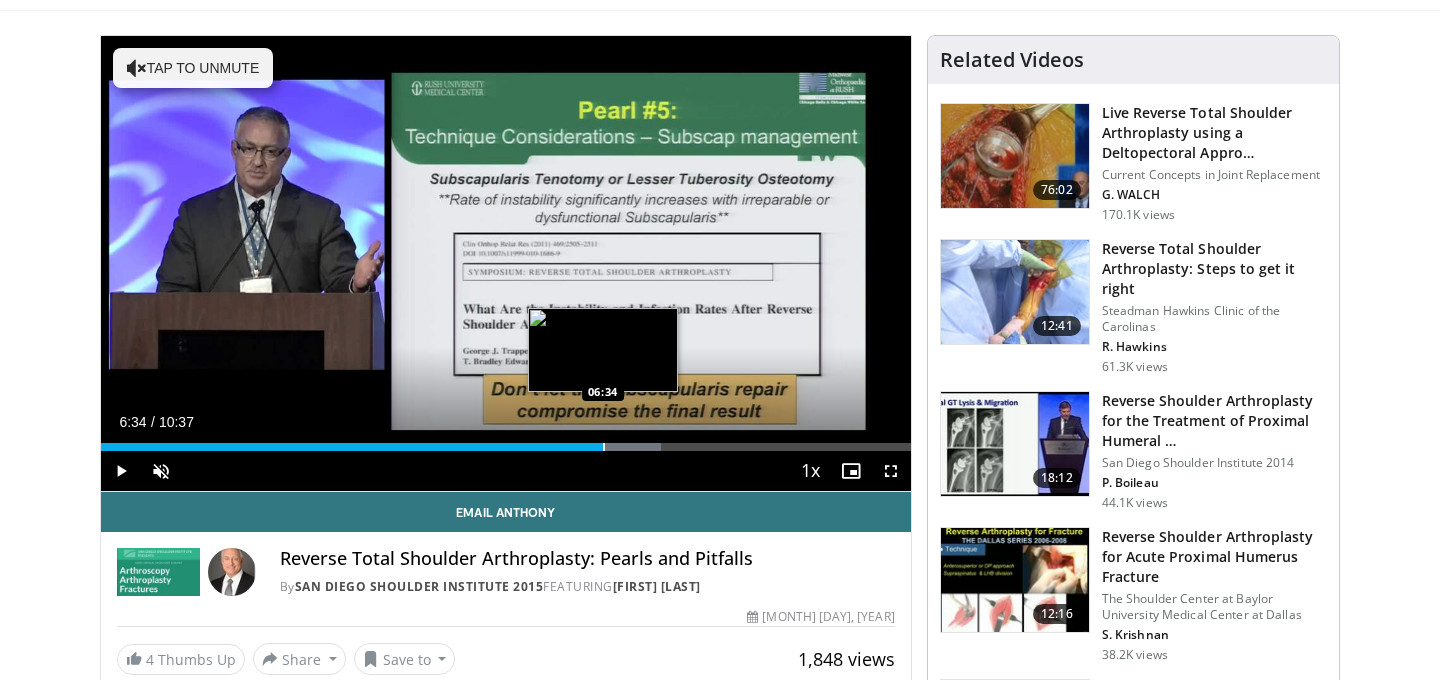 click at bounding box center [604, 447] 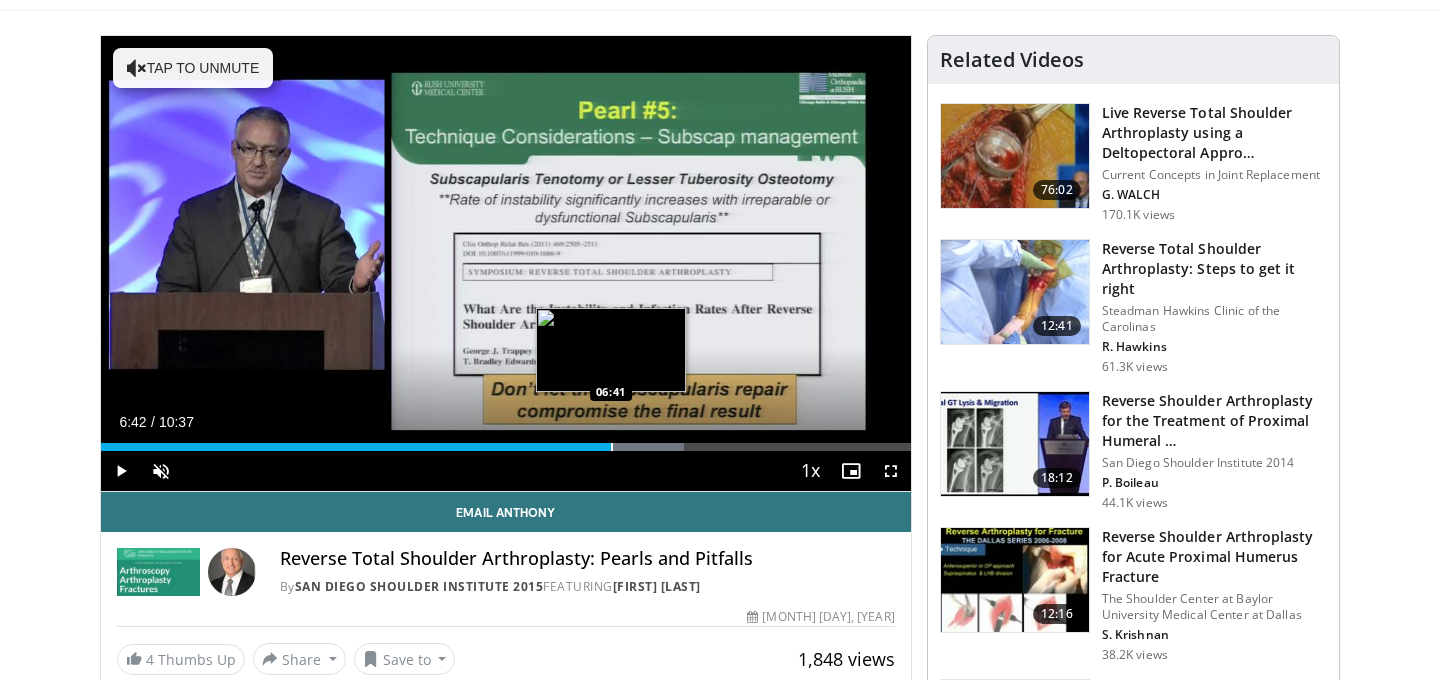 click at bounding box center (612, 447) 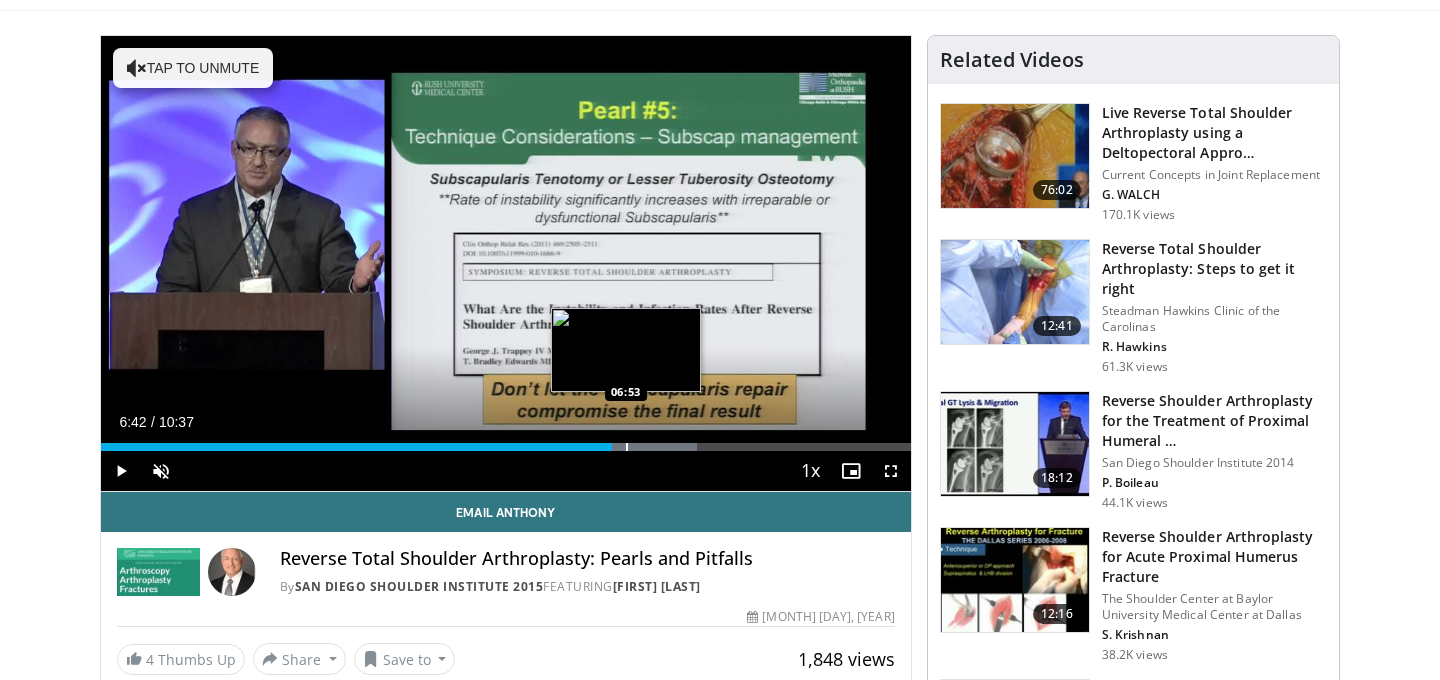 click at bounding box center [627, 447] 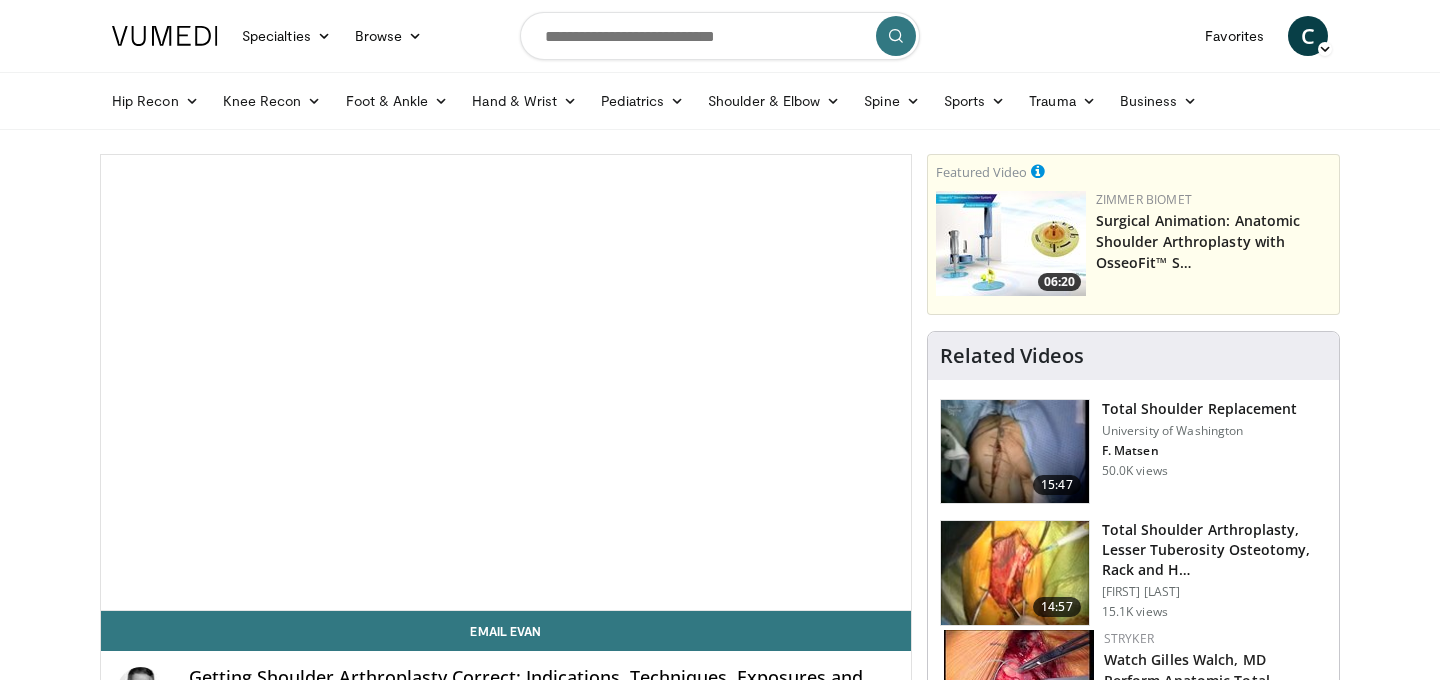 scroll, scrollTop: 0, scrollLeft: 0, axis: both 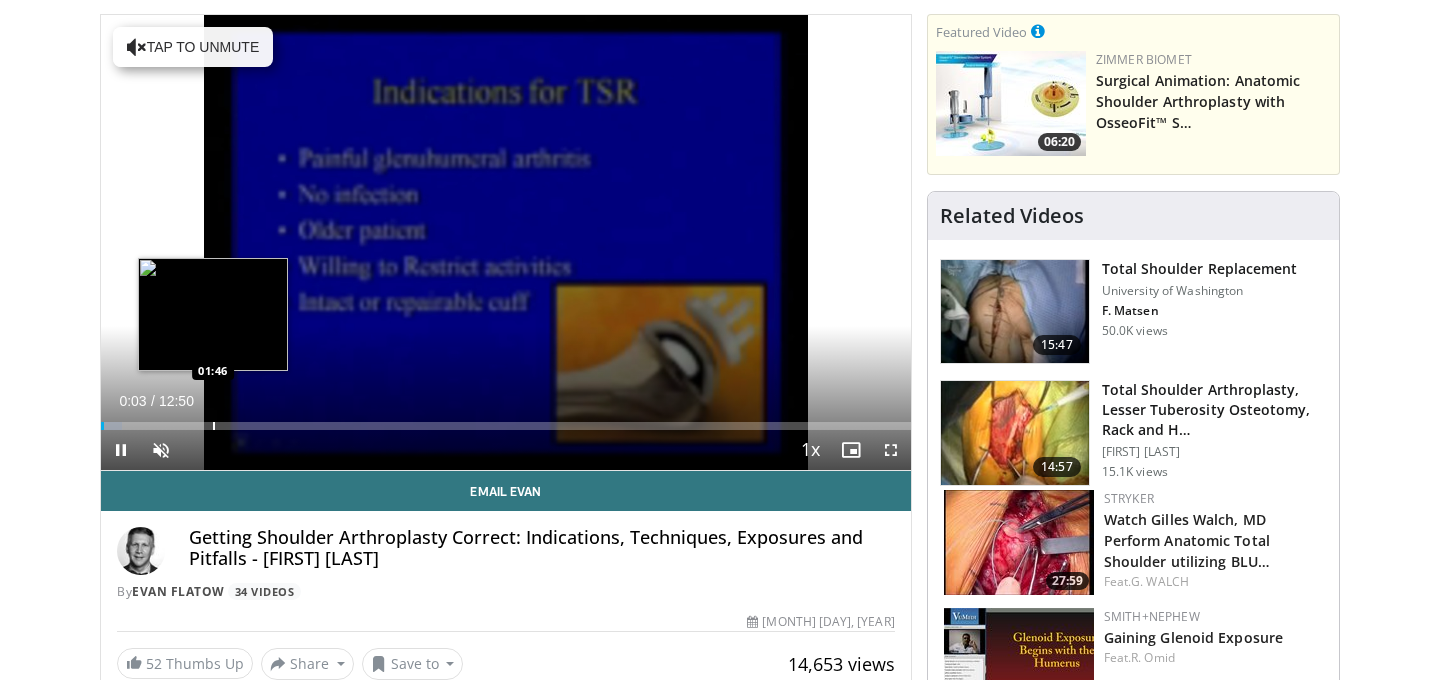 click on "Loaded :  2.60% 00:03 01:46" at bounding box center (506, 420) 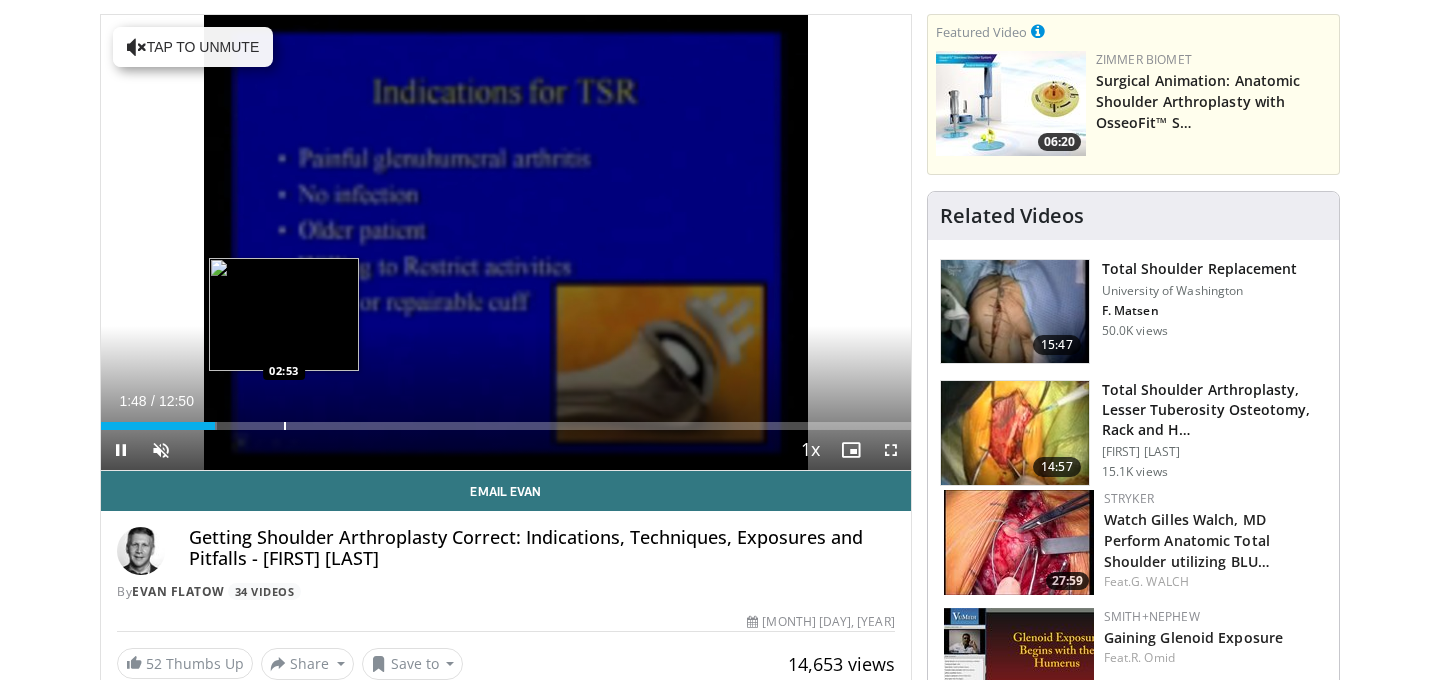 click at bounding box center (285, 426) 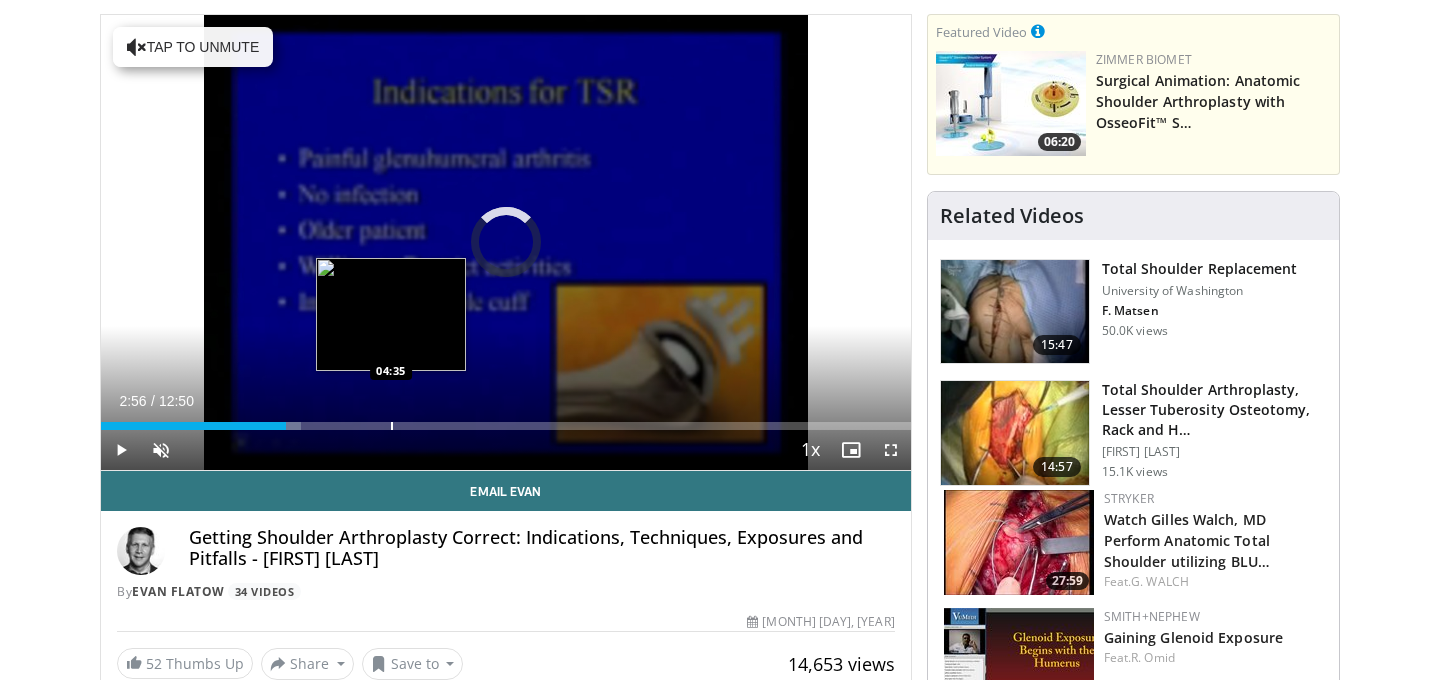 click on "Loaded :  24.67% 02:56 04:35" at bounding box center [506, 420] 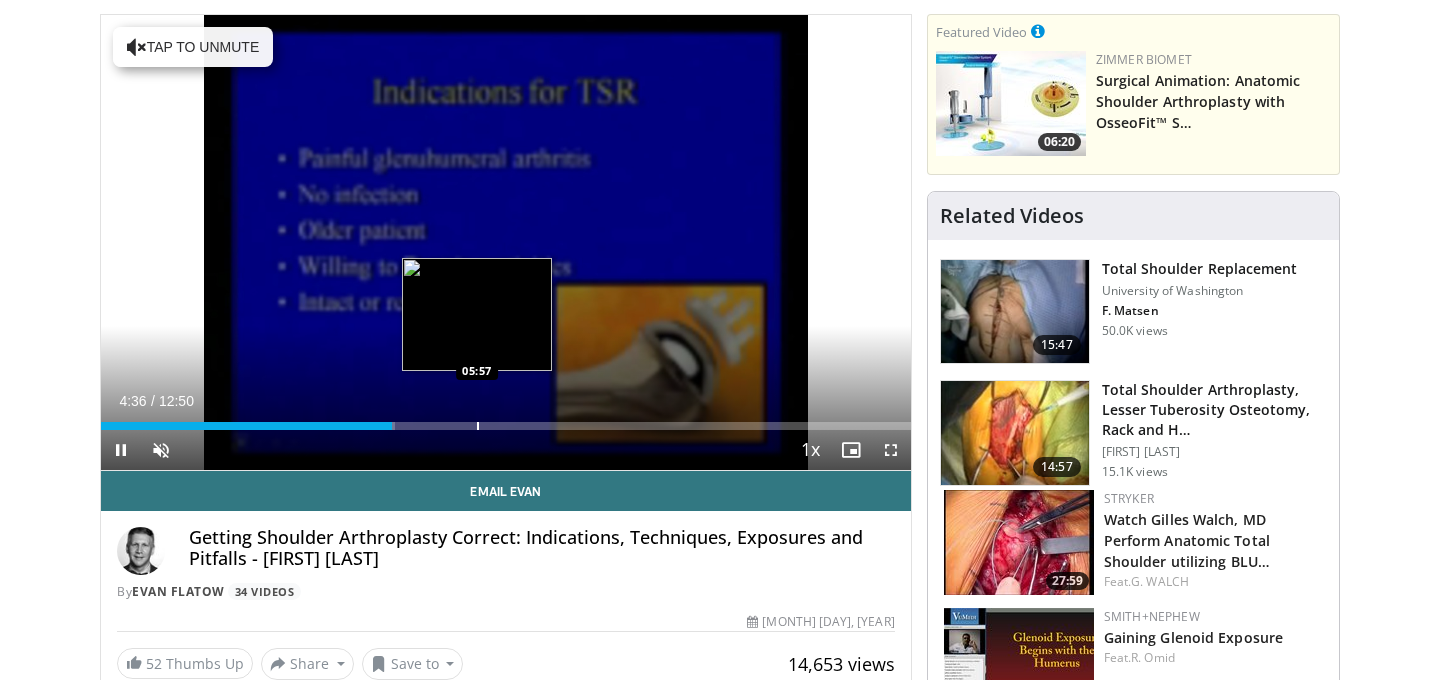 click on "Loaded :  36.36% 04:36 05:57" at bounding box center (506, 420) 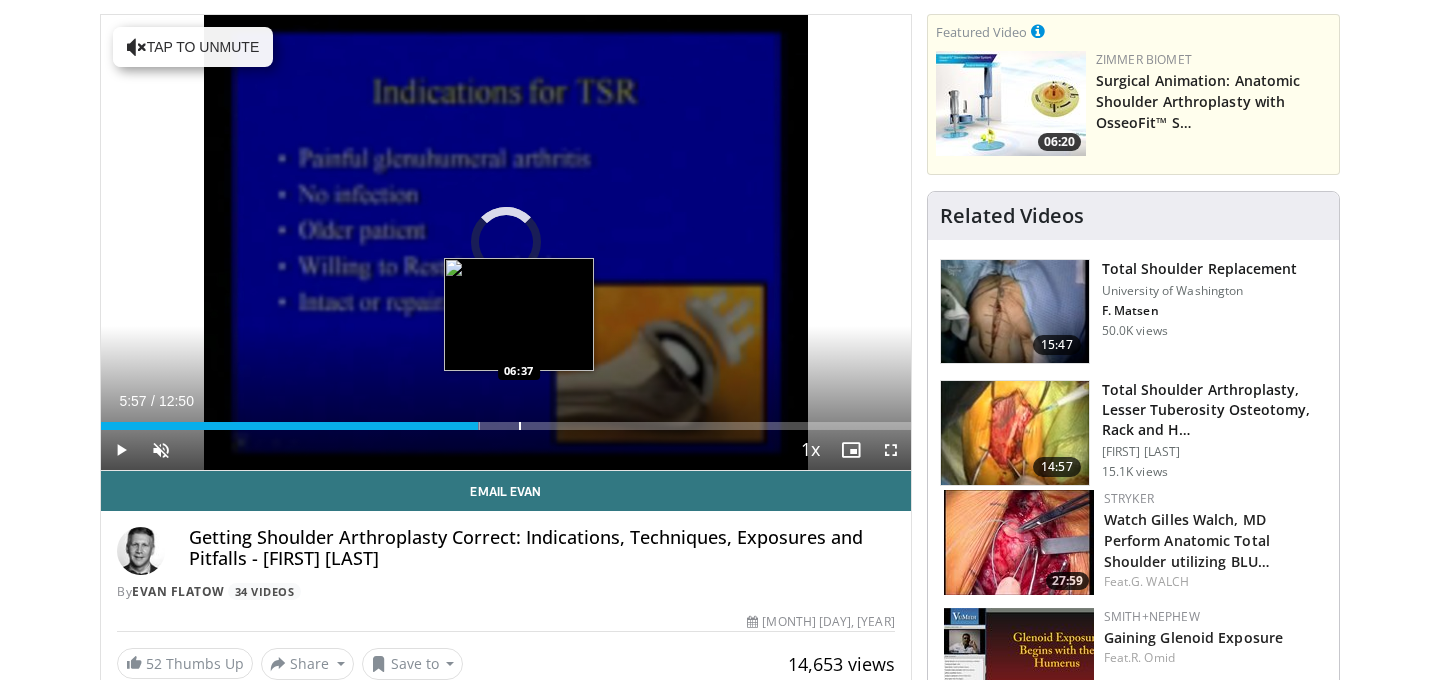 click at bounding box center [520, 426] 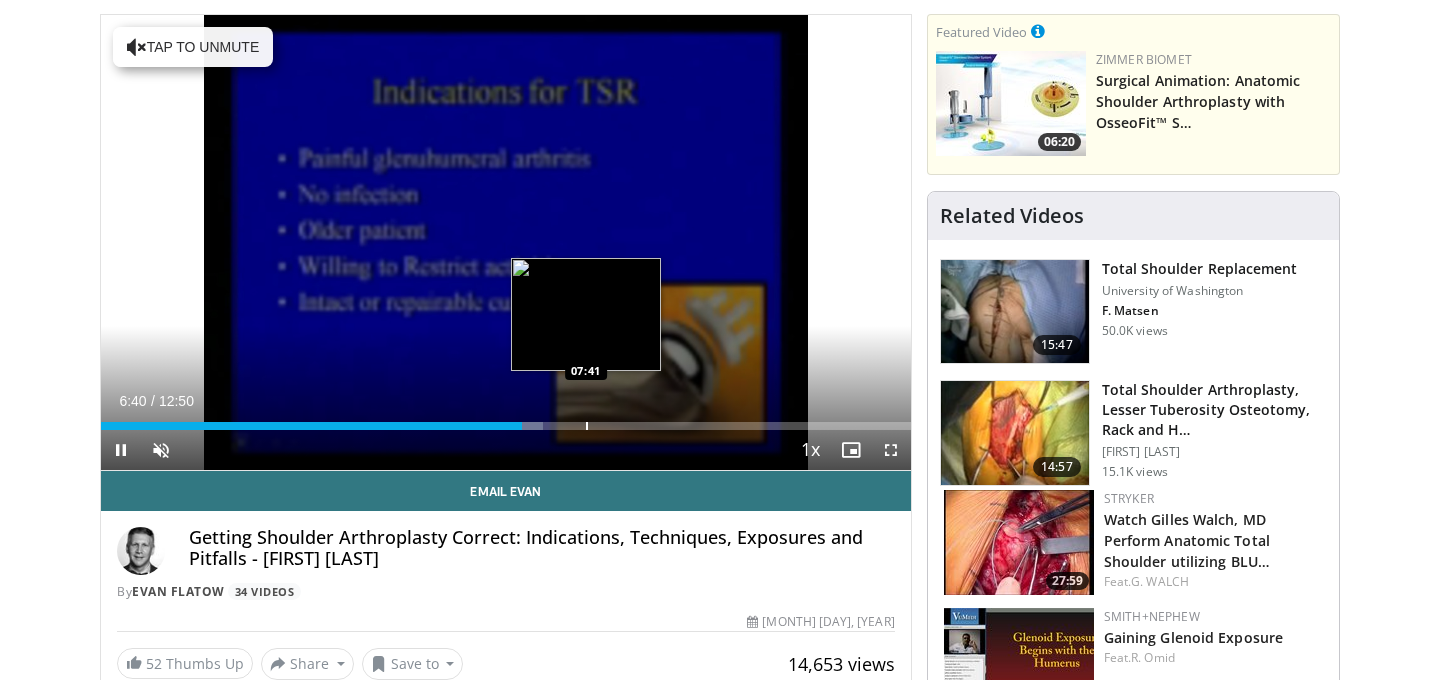 click on "10 seconds
Tap to unmute" at bounding box center (506, 242) 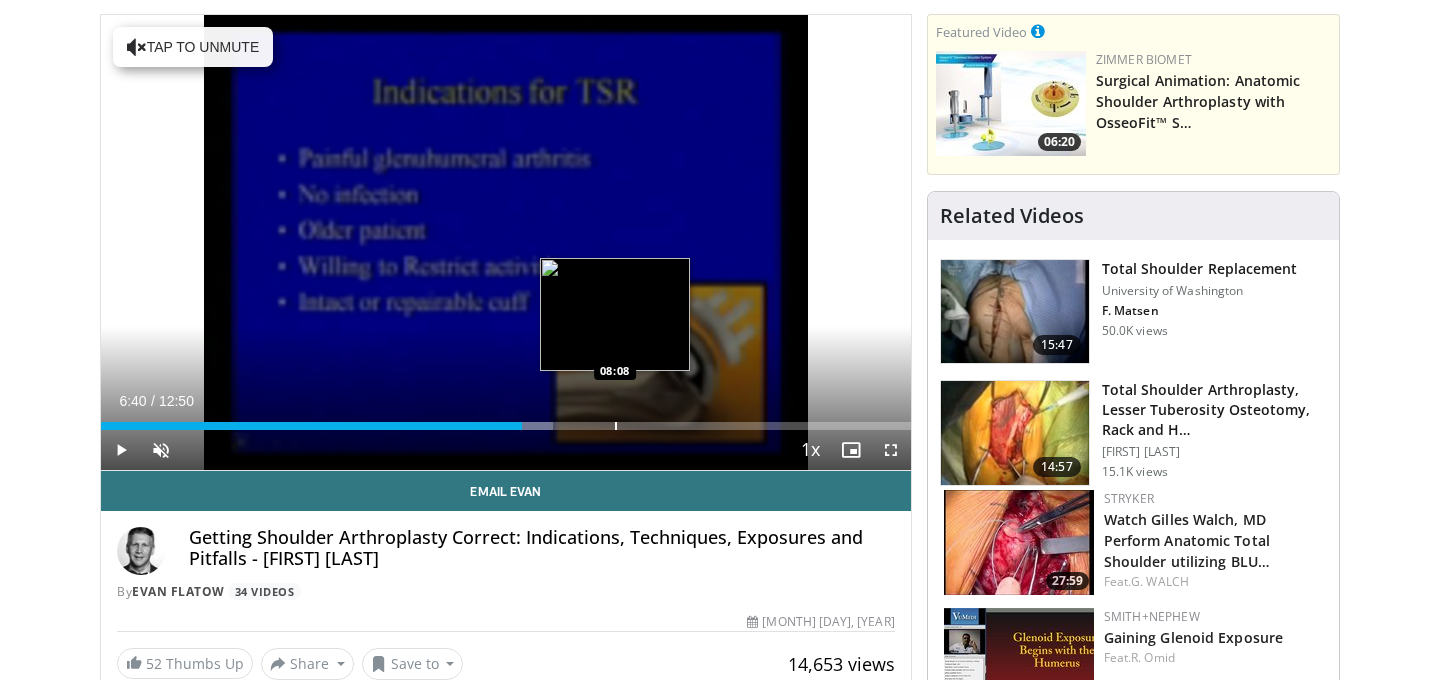 click on "Loaded :  55.84% 06:40 08:08" at bounding box center (506, 420) 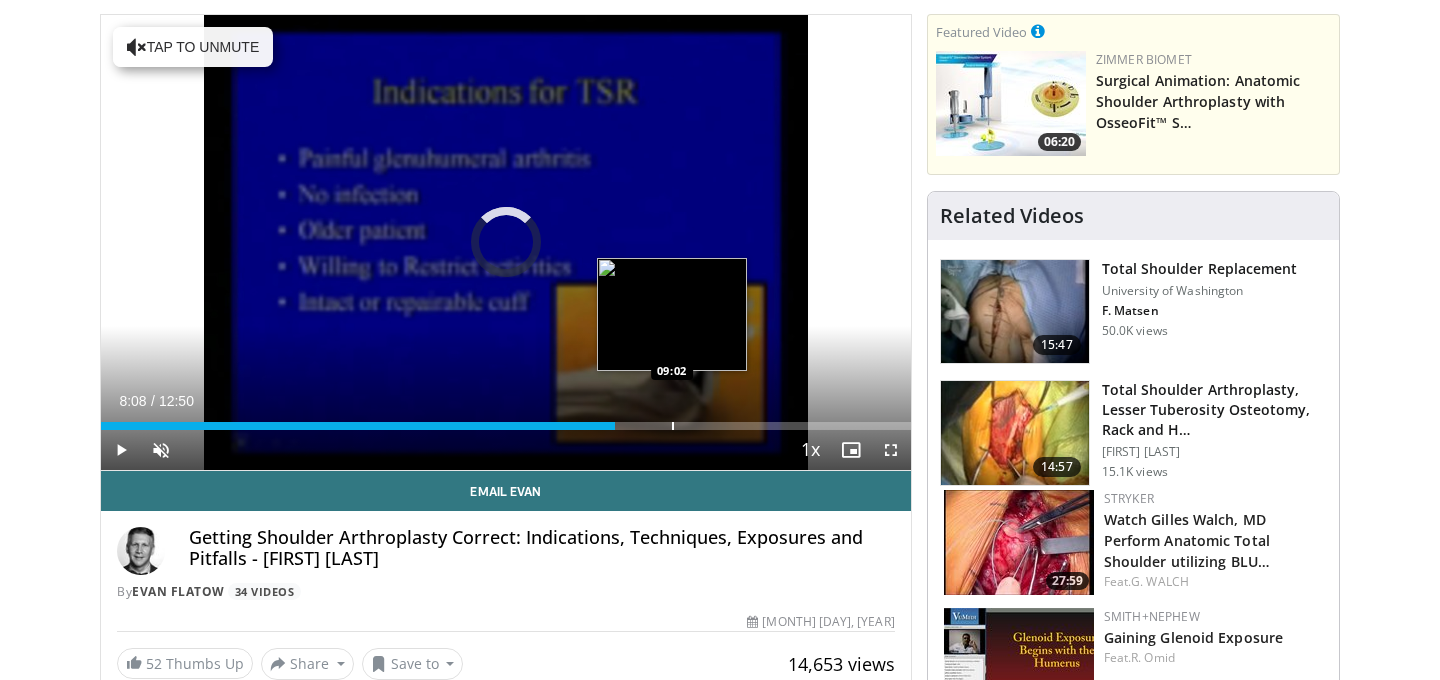 click at bounding box center (673, 426) 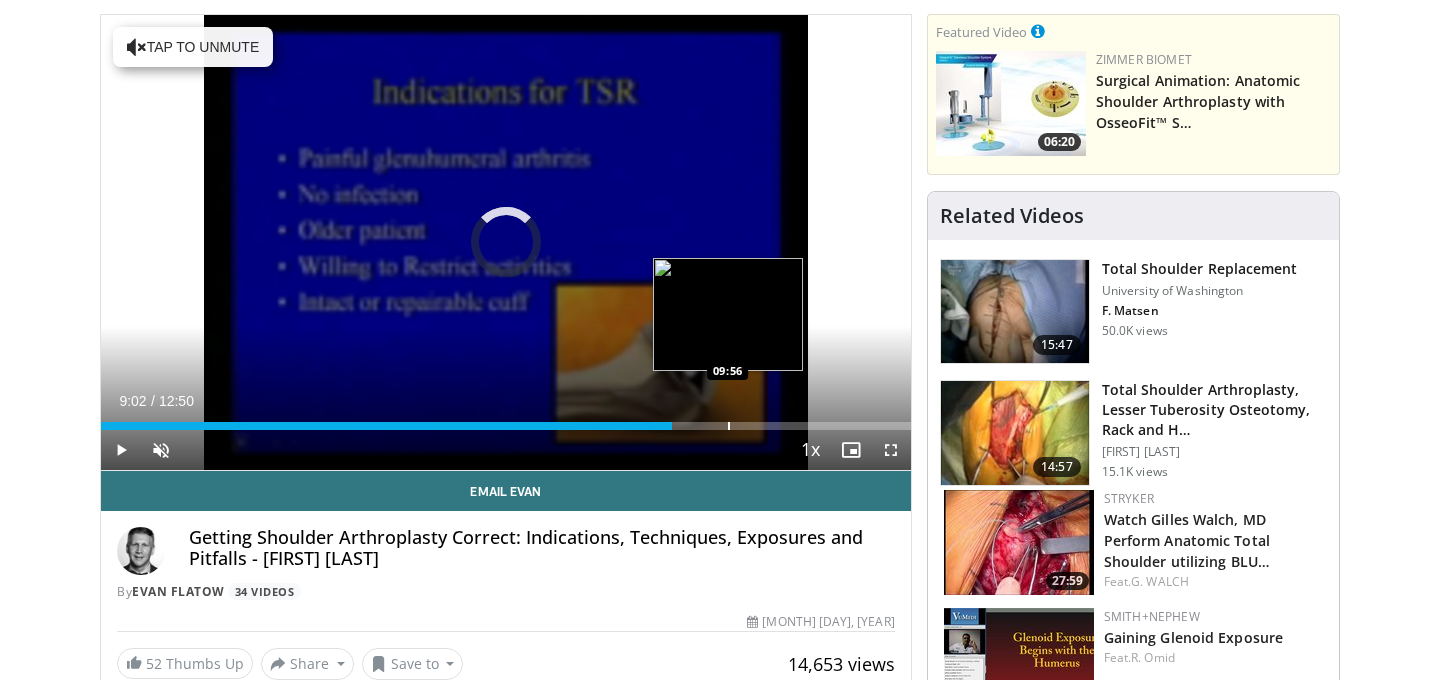 click at bounding box center (729, 426) 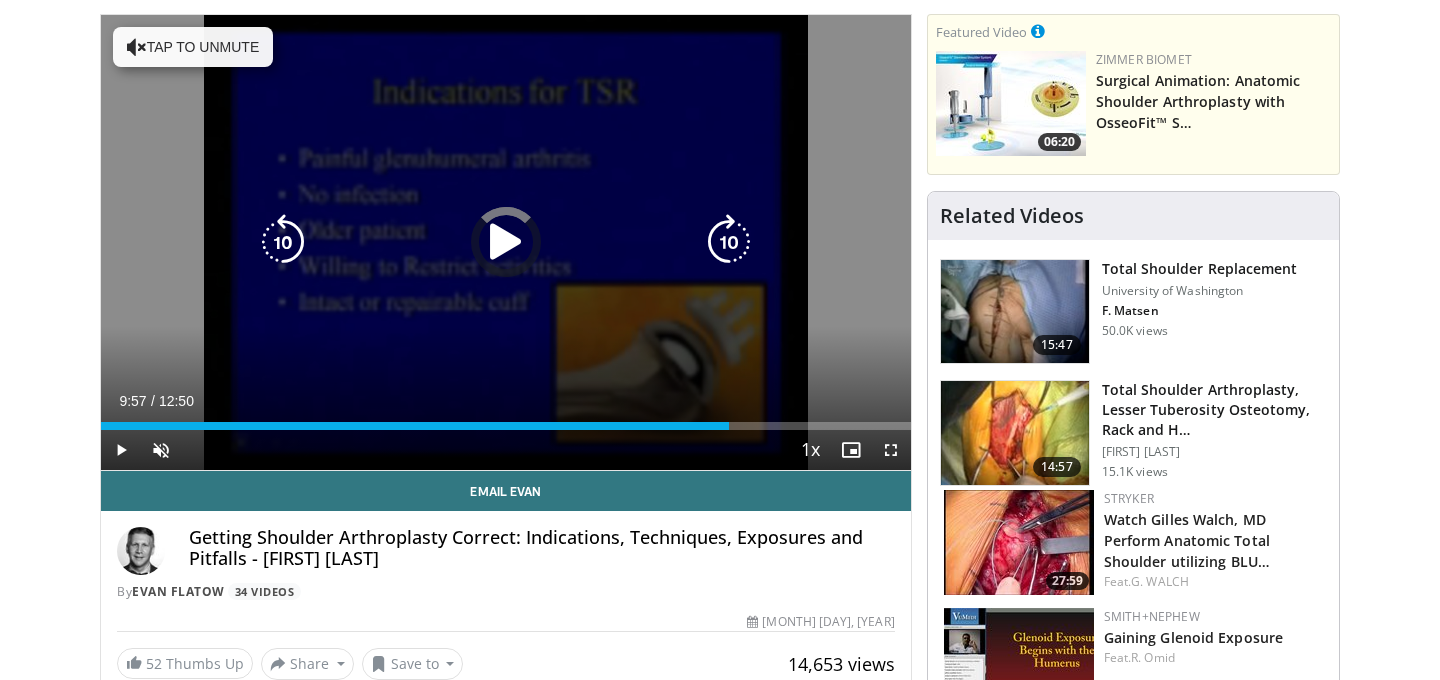 click at bounding box center (506, 242) 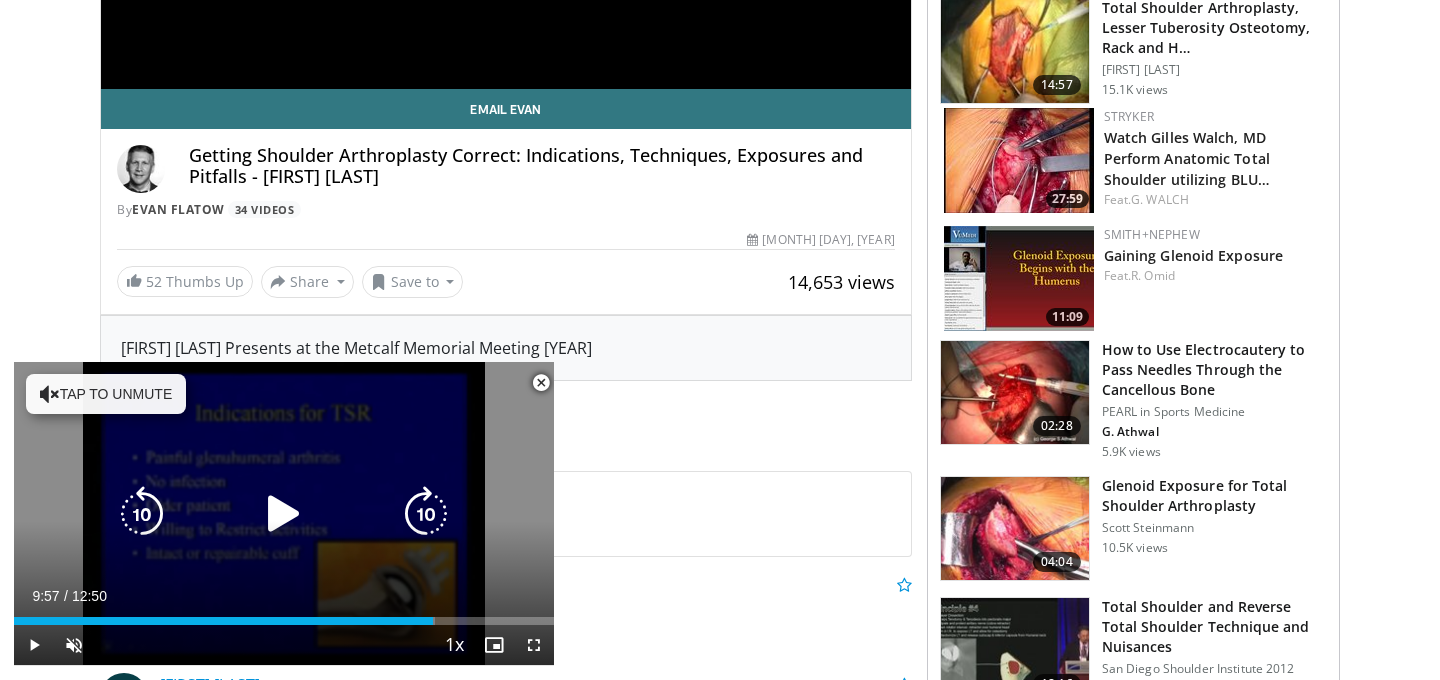 scroll, scrollTop: 697, scrollLeft: 0, axis: vertical 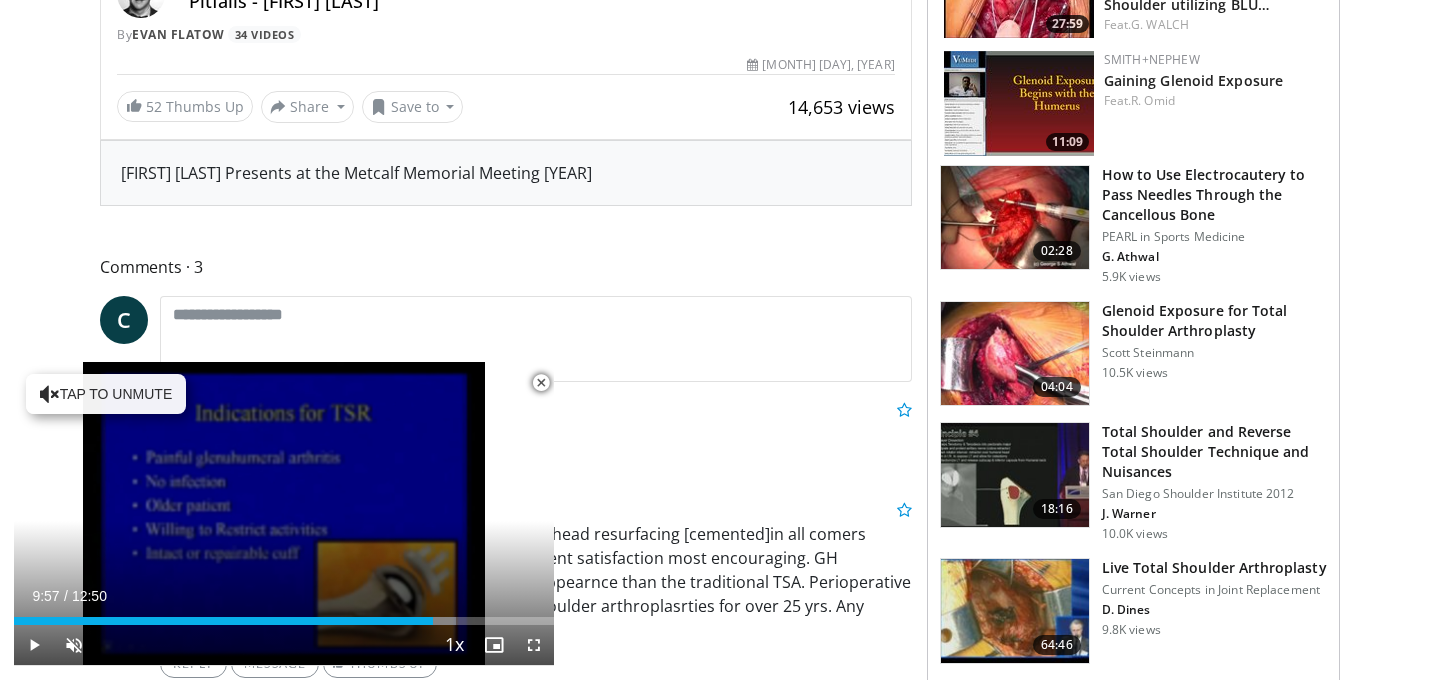 click at bounding box center (541, 383) 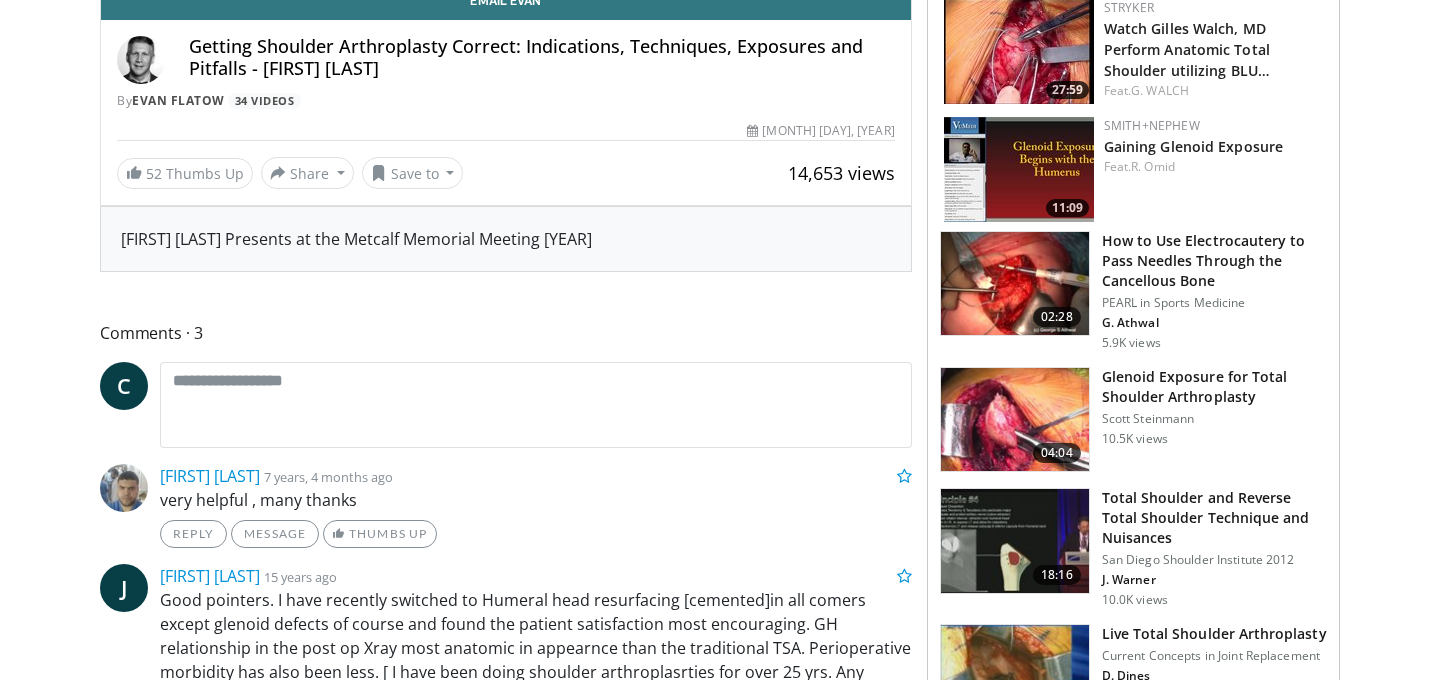 scroll, scrollTop: 634, scrollLeft: 0, axis: vertical 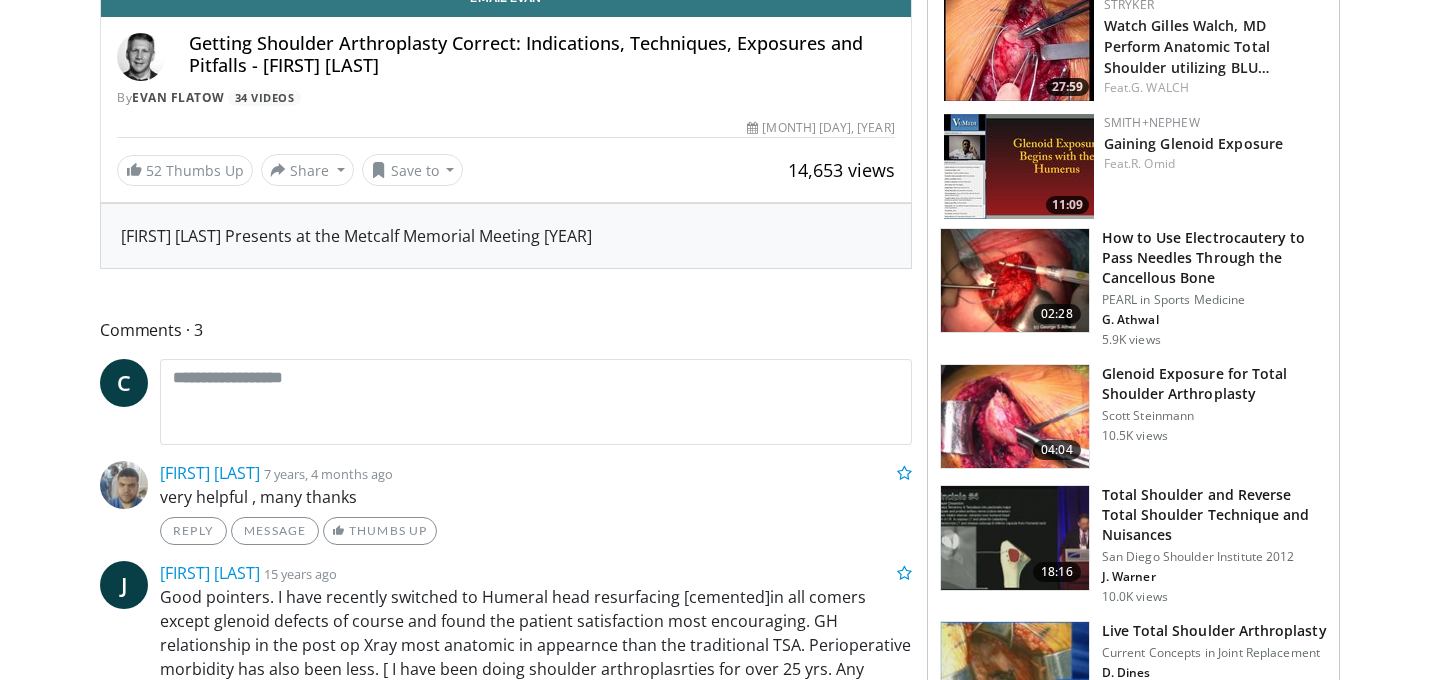 click at bounding box center [1015, 538] 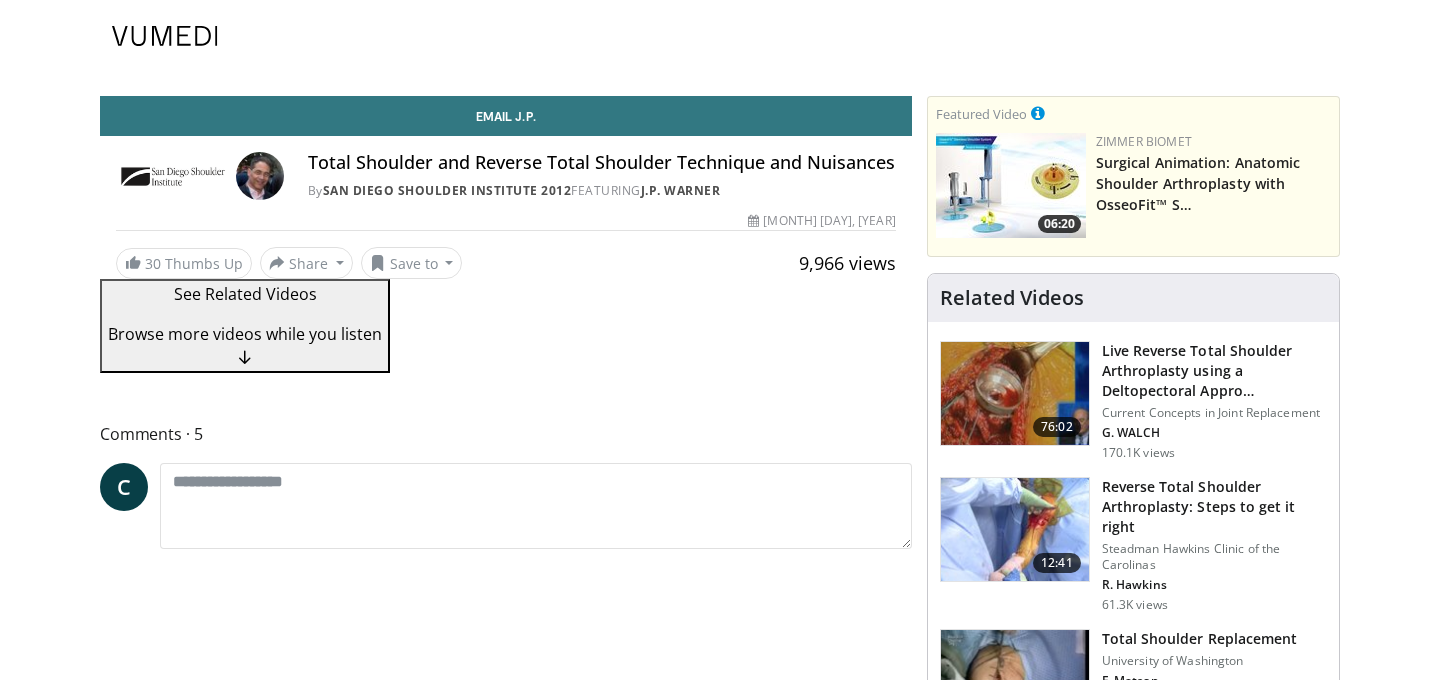 scroll, scrollTop: 0, scrollLeft: 0, axis: both 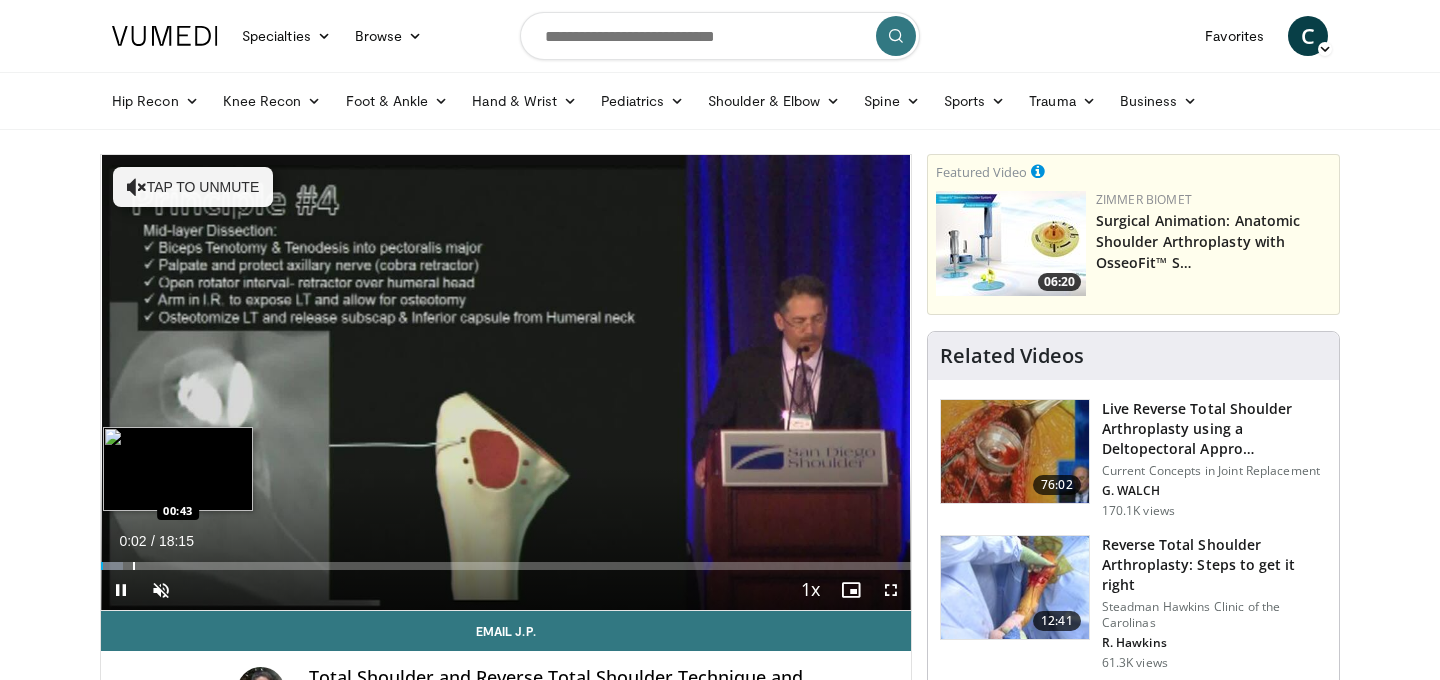 click at bounding box center (134, 566) 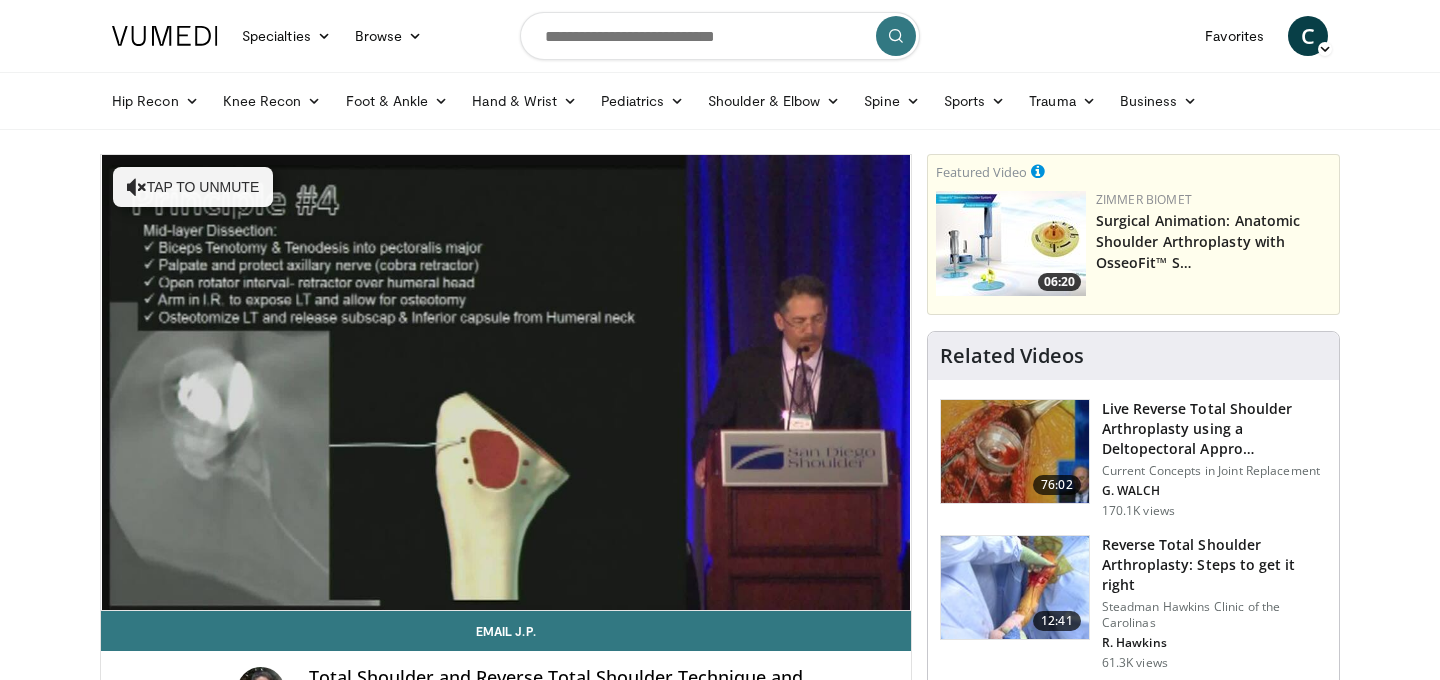 click on "10 seconds
Tap to unmute" at bounding box center [506, 382] 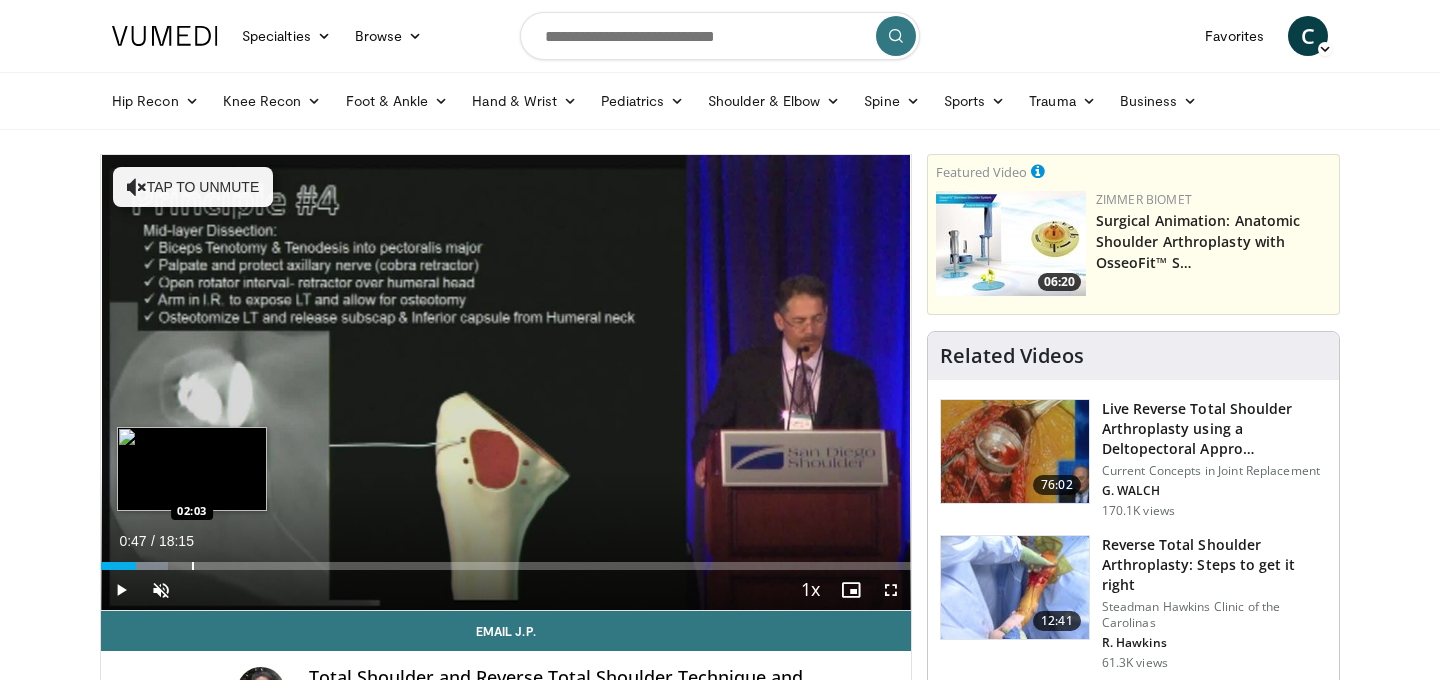 click on "Loaded :  8.22% 00:47 02:03" at bounding box center [506, 560] 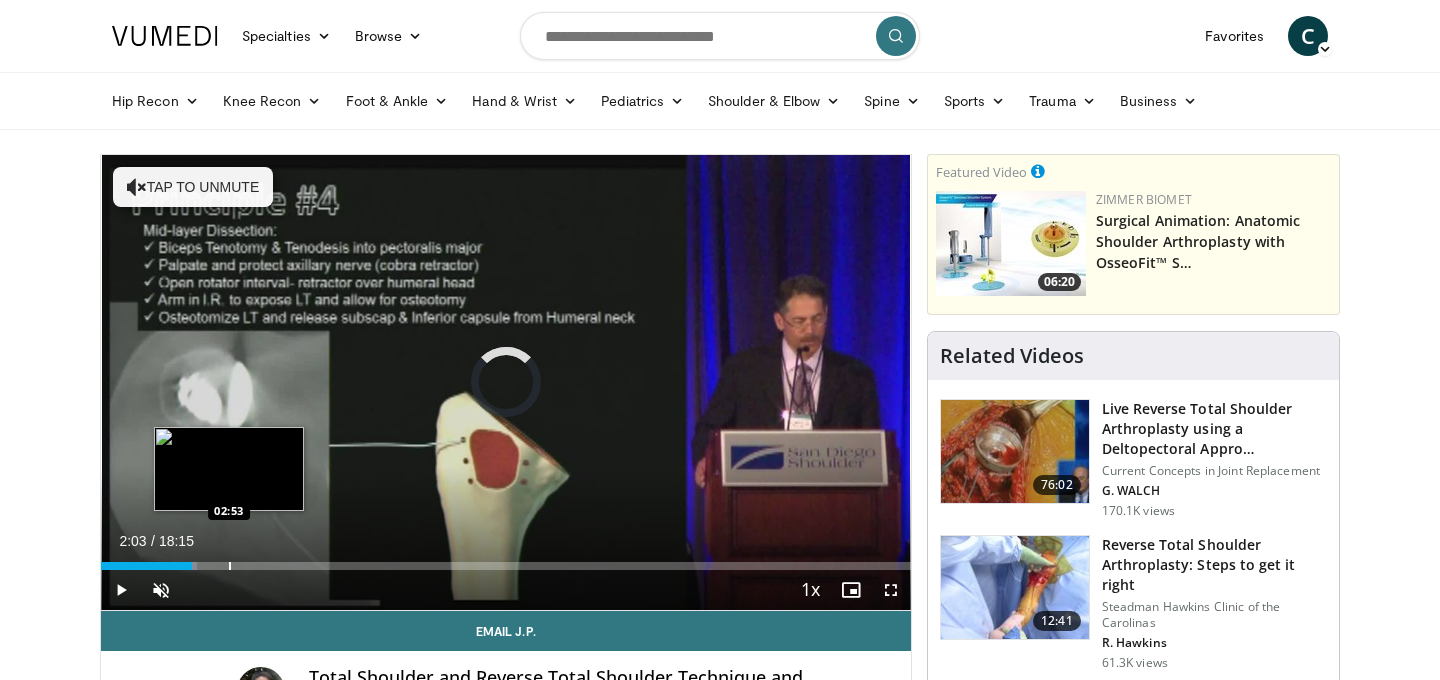 click on "Loaded :  11.88% 02:03 02:53" at bounding box center [506, 560] 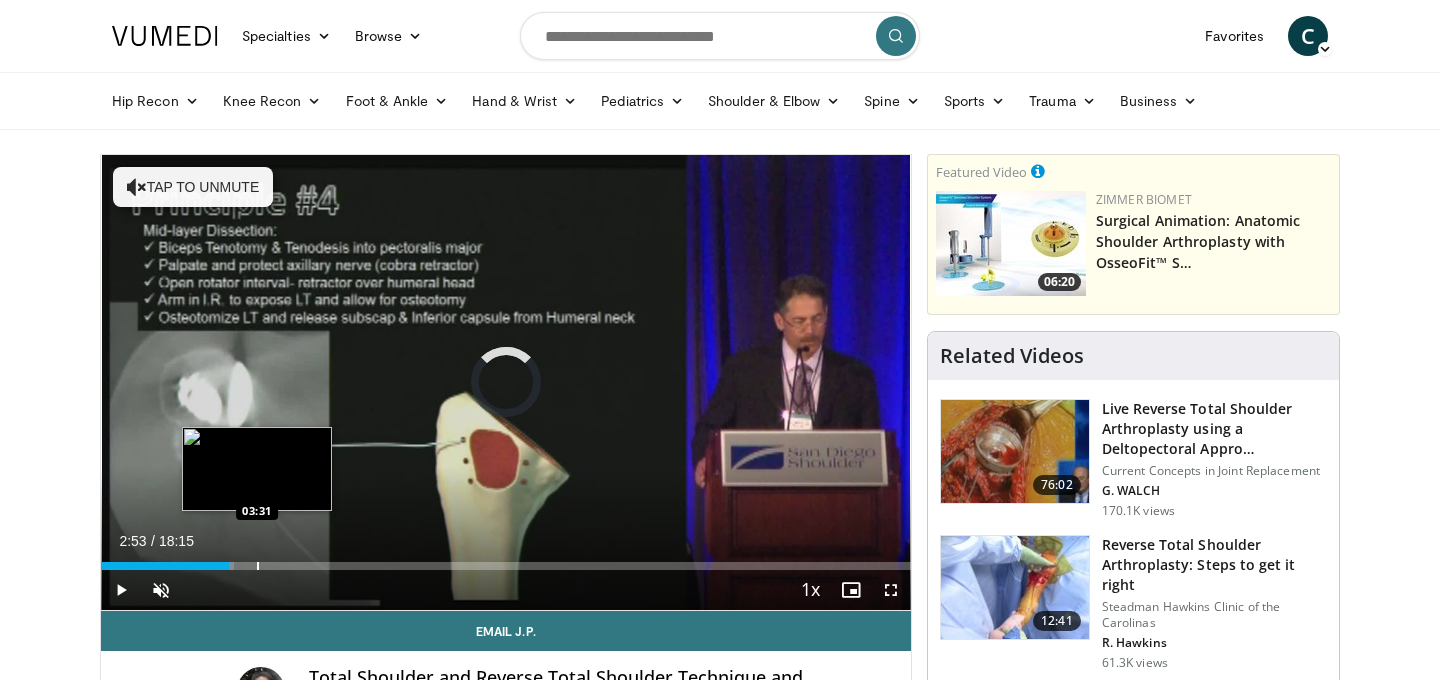 click on "Loaded :  16.45% 02:53 03:31" at bounding box center (506, 560) 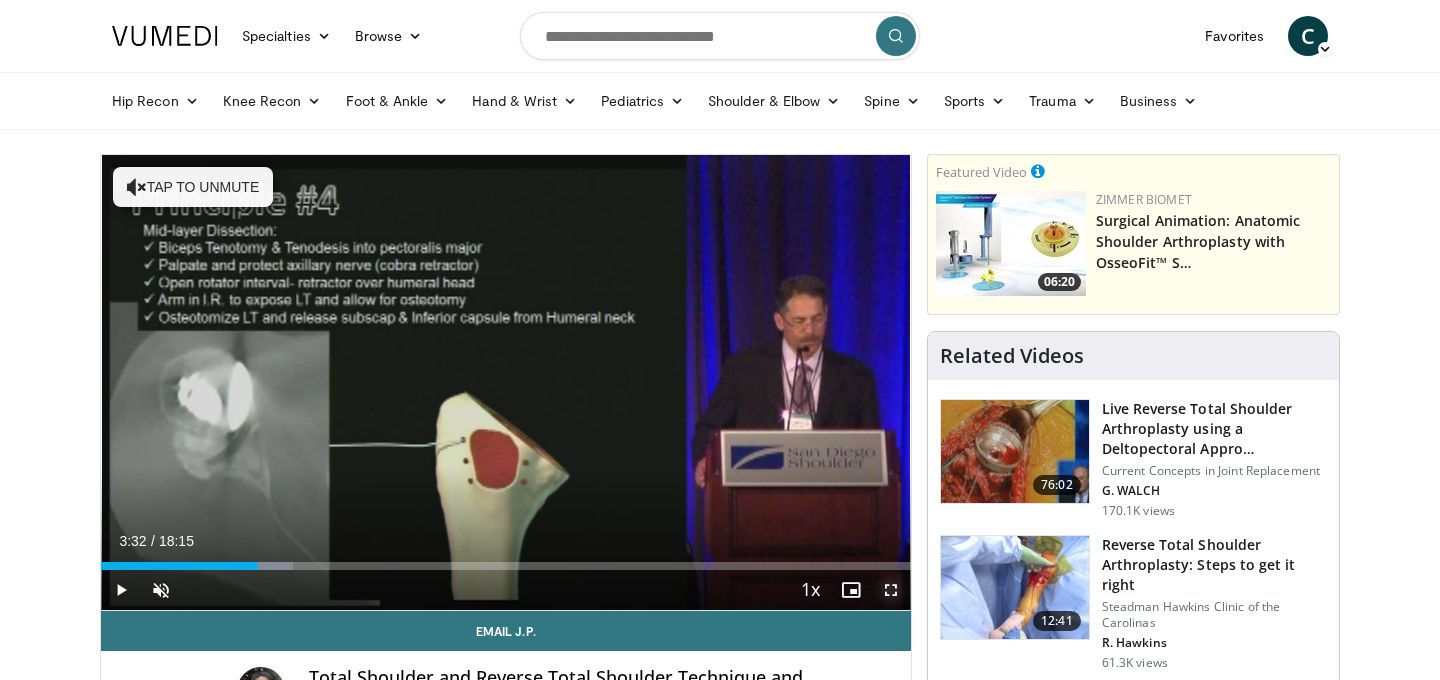 click at bounding box center (891, 590) 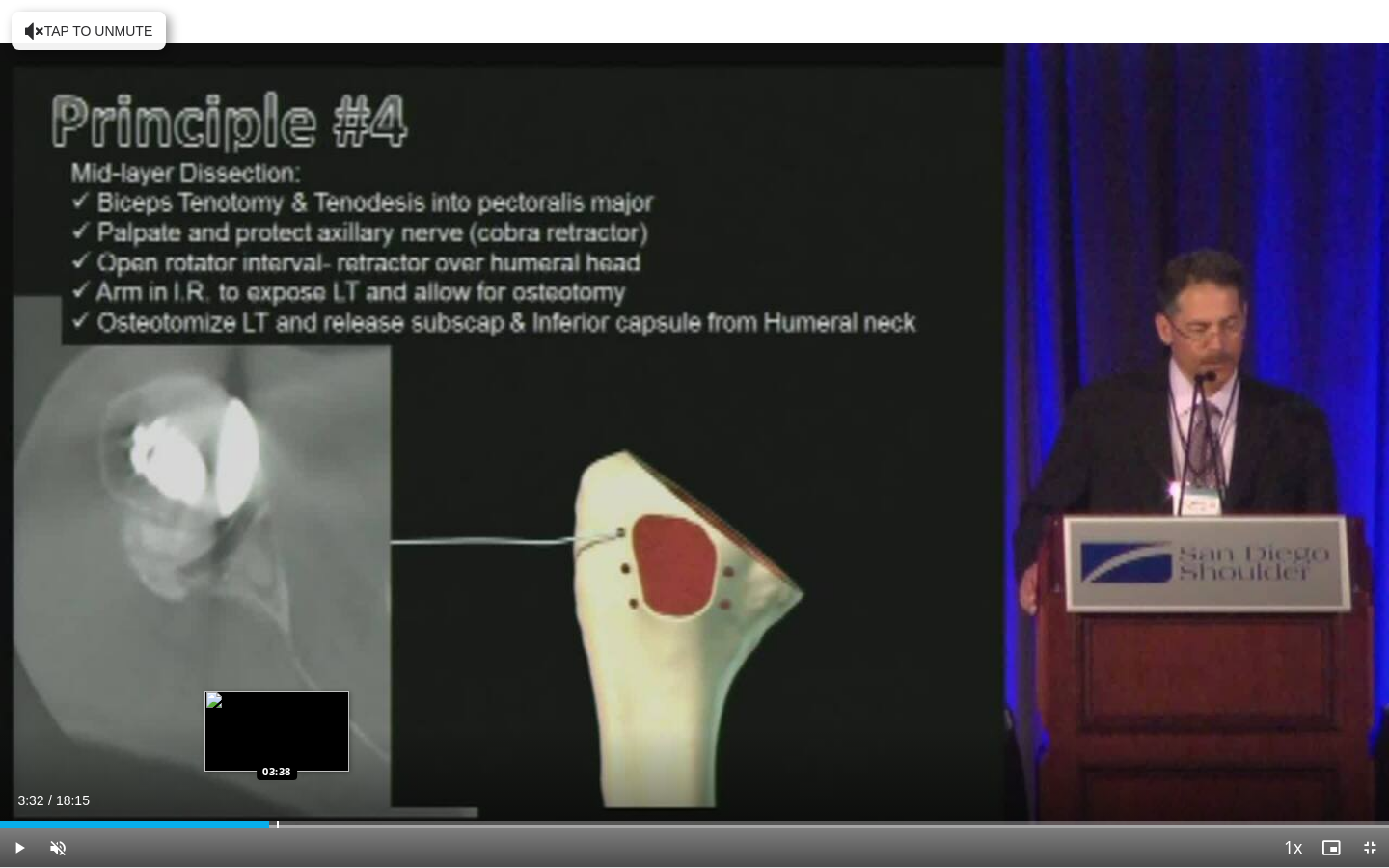 click on "Loaded :  0.00% 03:32 03:38" at bounding box center [694, 819] 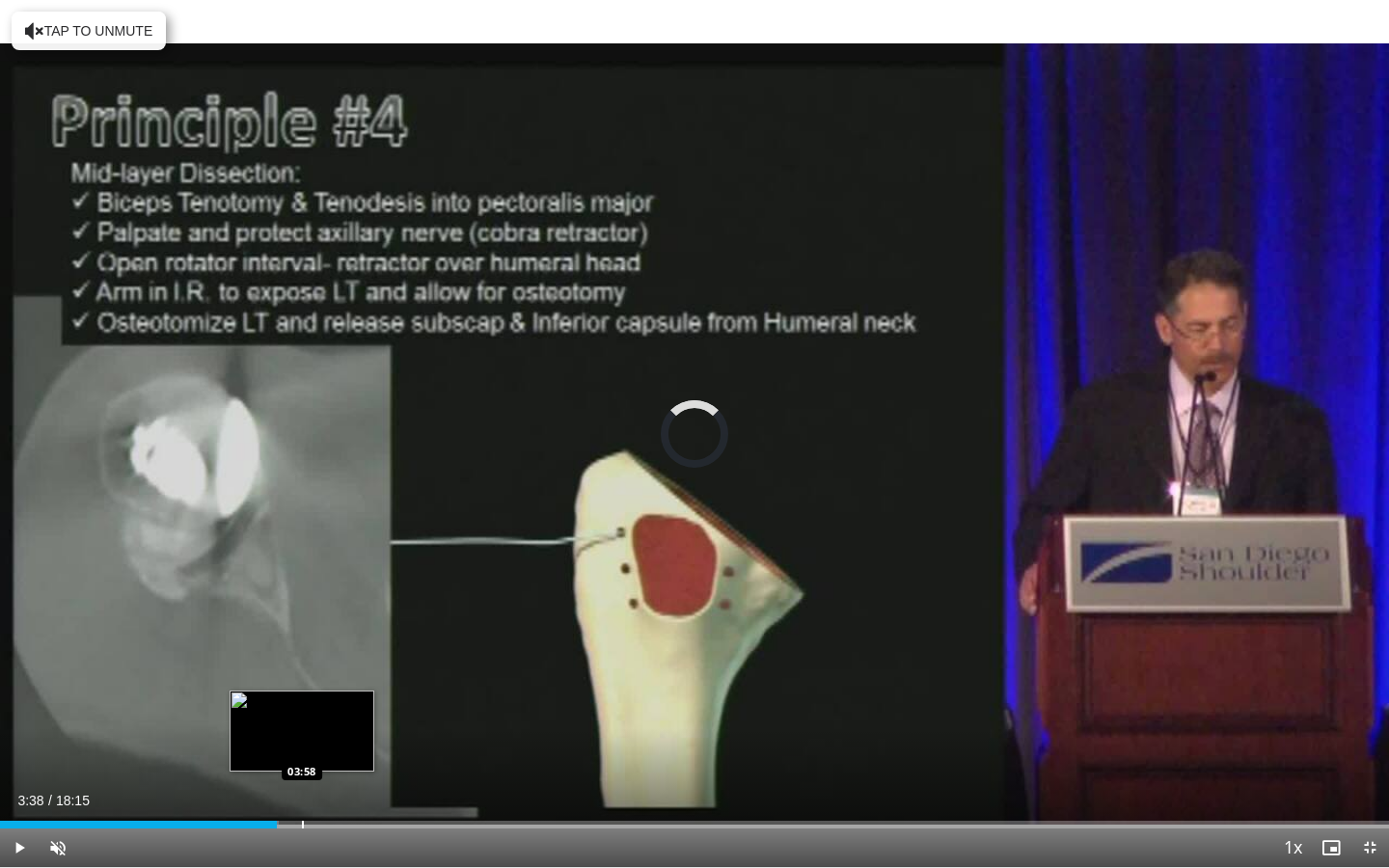 click at bounding box center [303, 825] 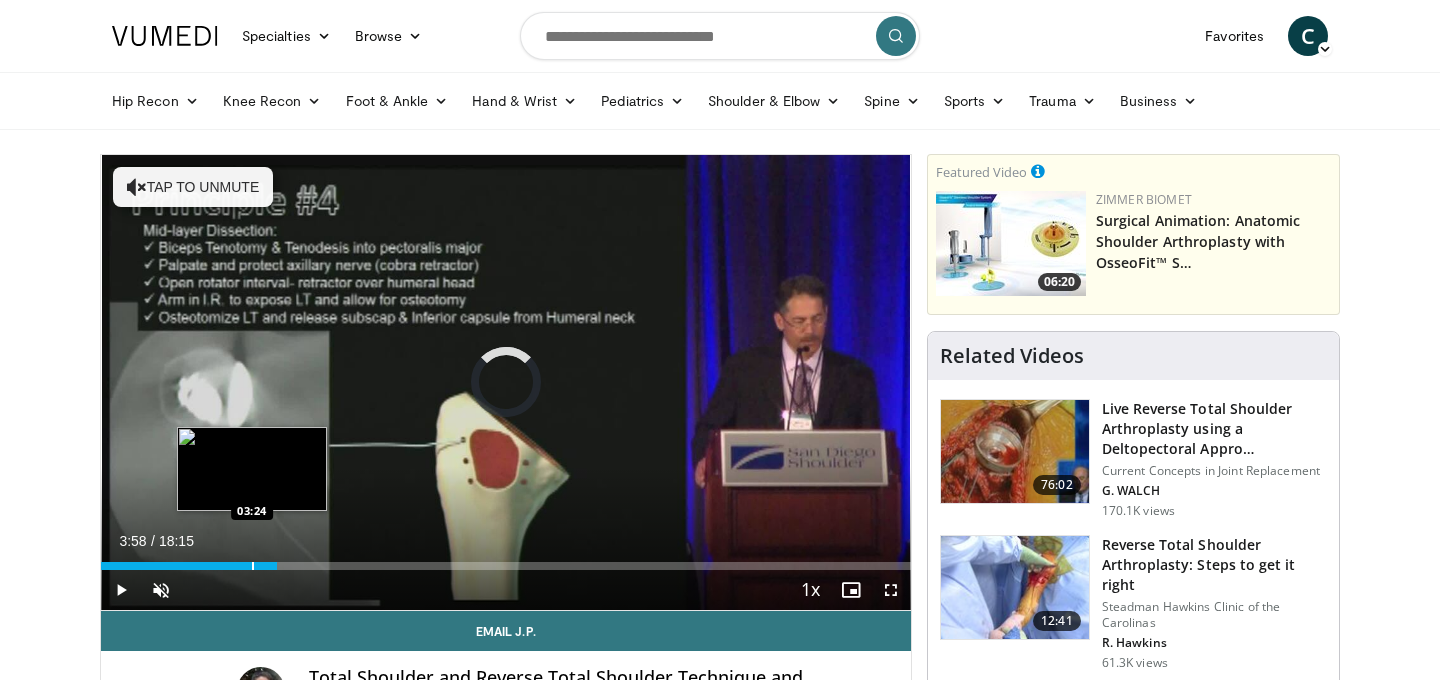 drag, startPoint x: 269, startPoint y: 560, endPoint x: 250, endPoint y: 559, distance: 19.026299 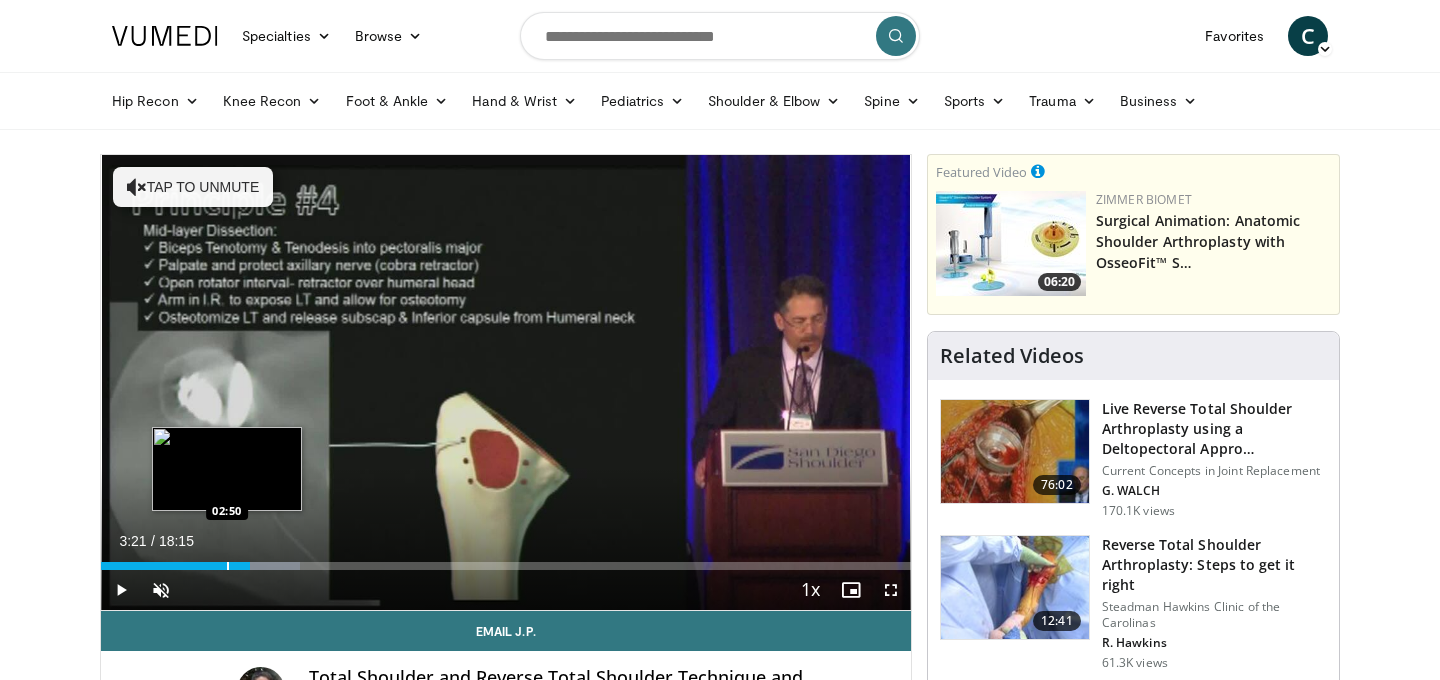 click at bounding box center [228, 566] 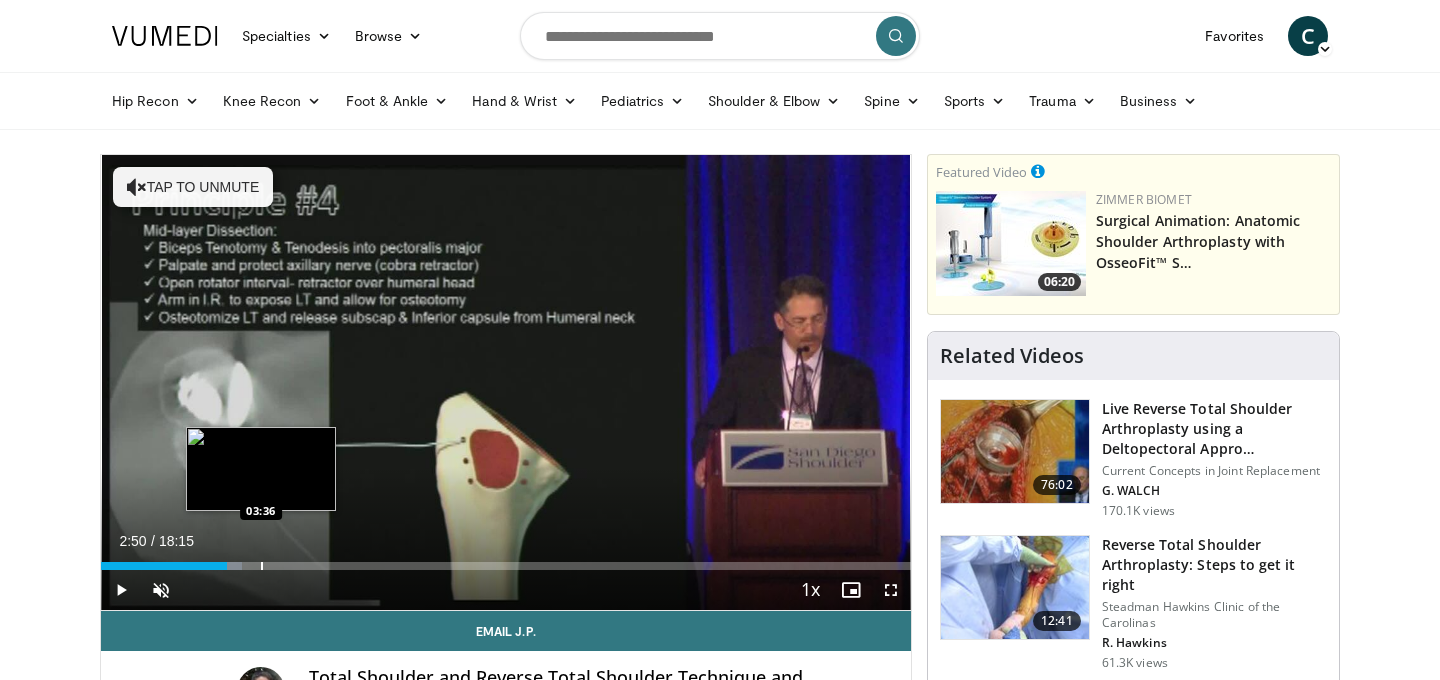 click at bounding box center [262, 566] 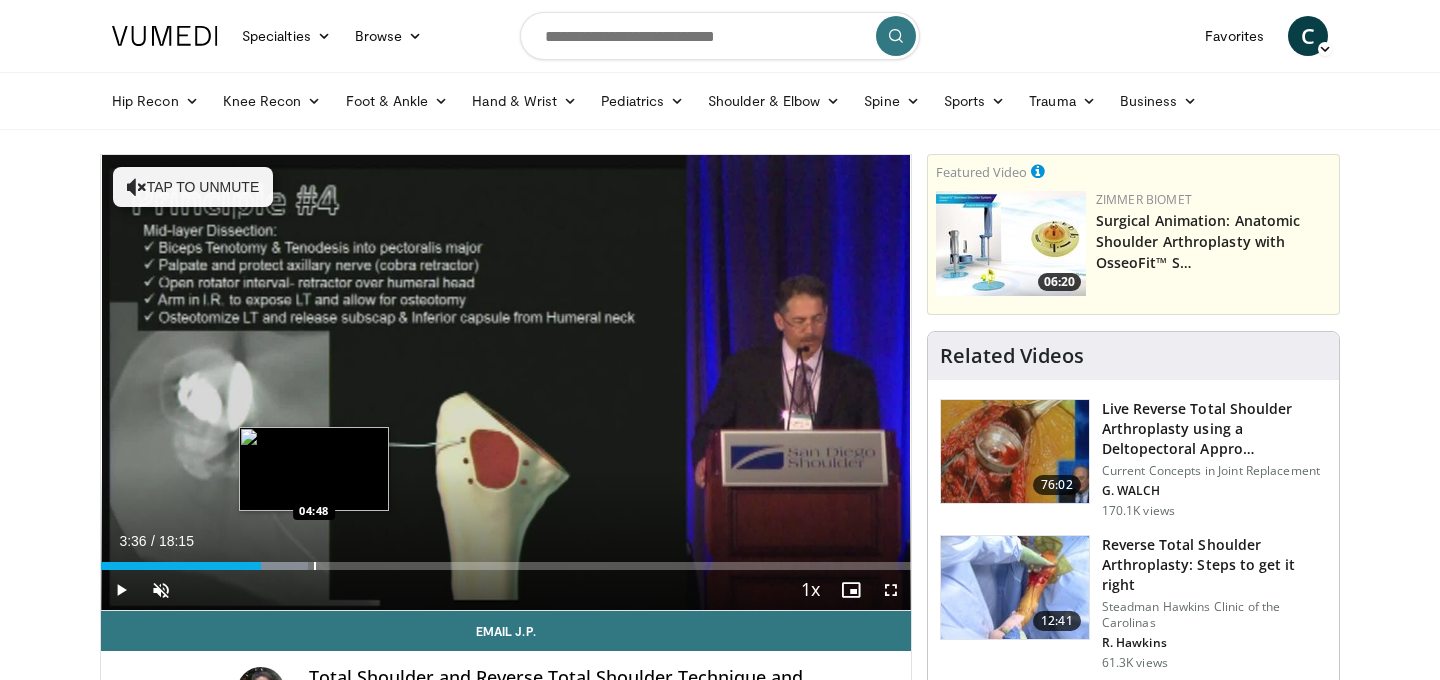 click at bounding box center [315, 566] 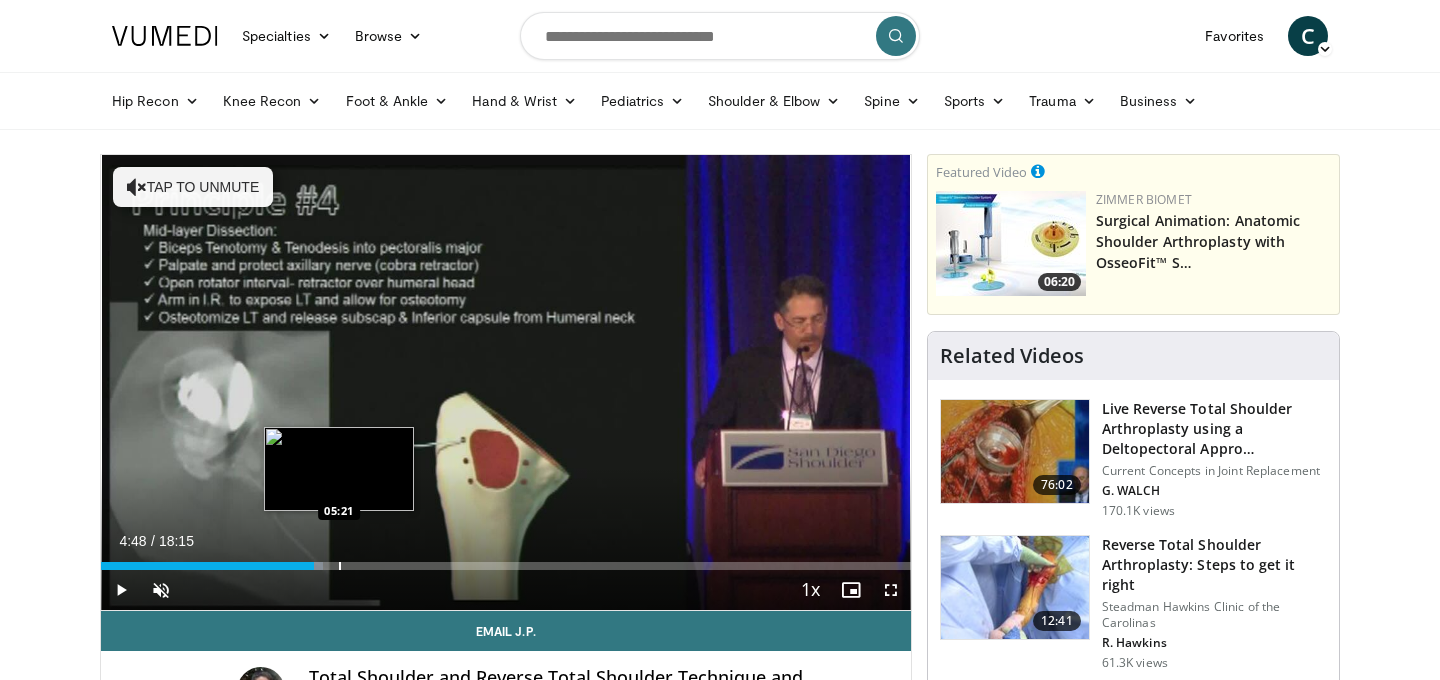 click at bounding box center (340, 566) 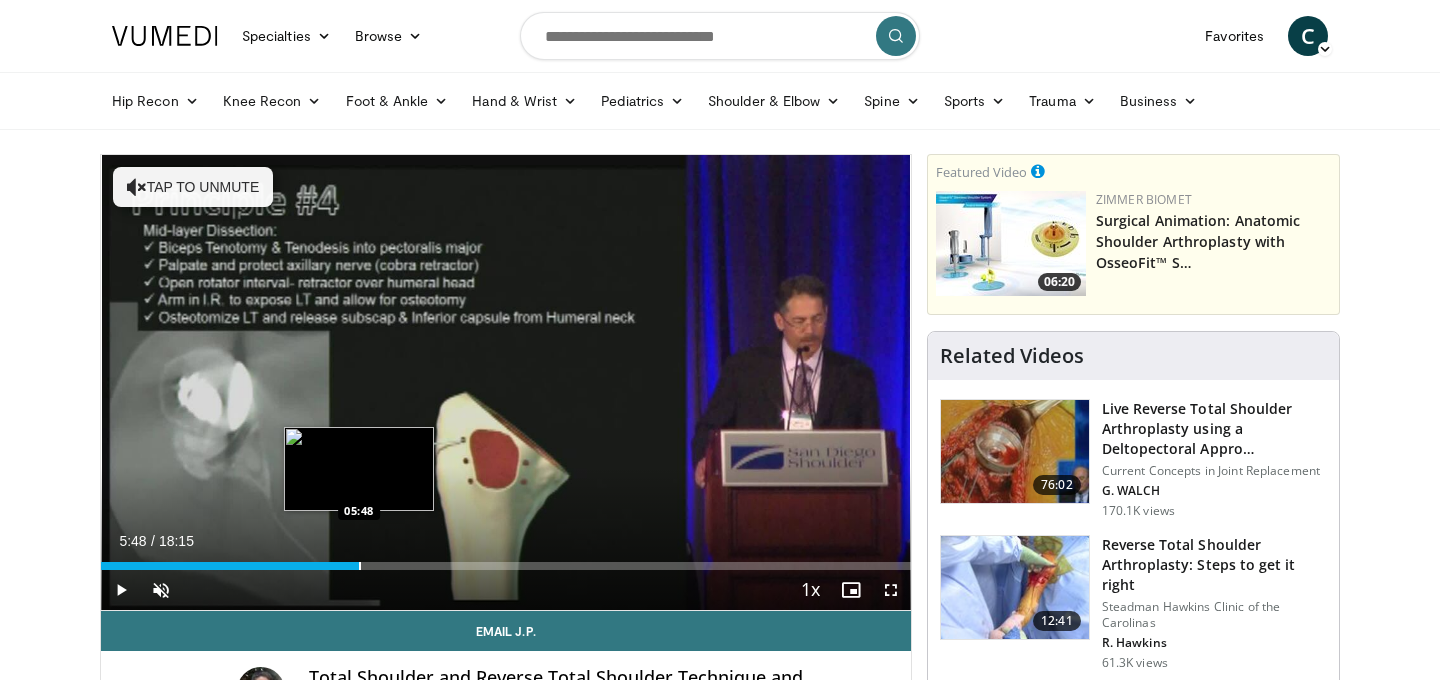 click at bounding box center (360, 566) 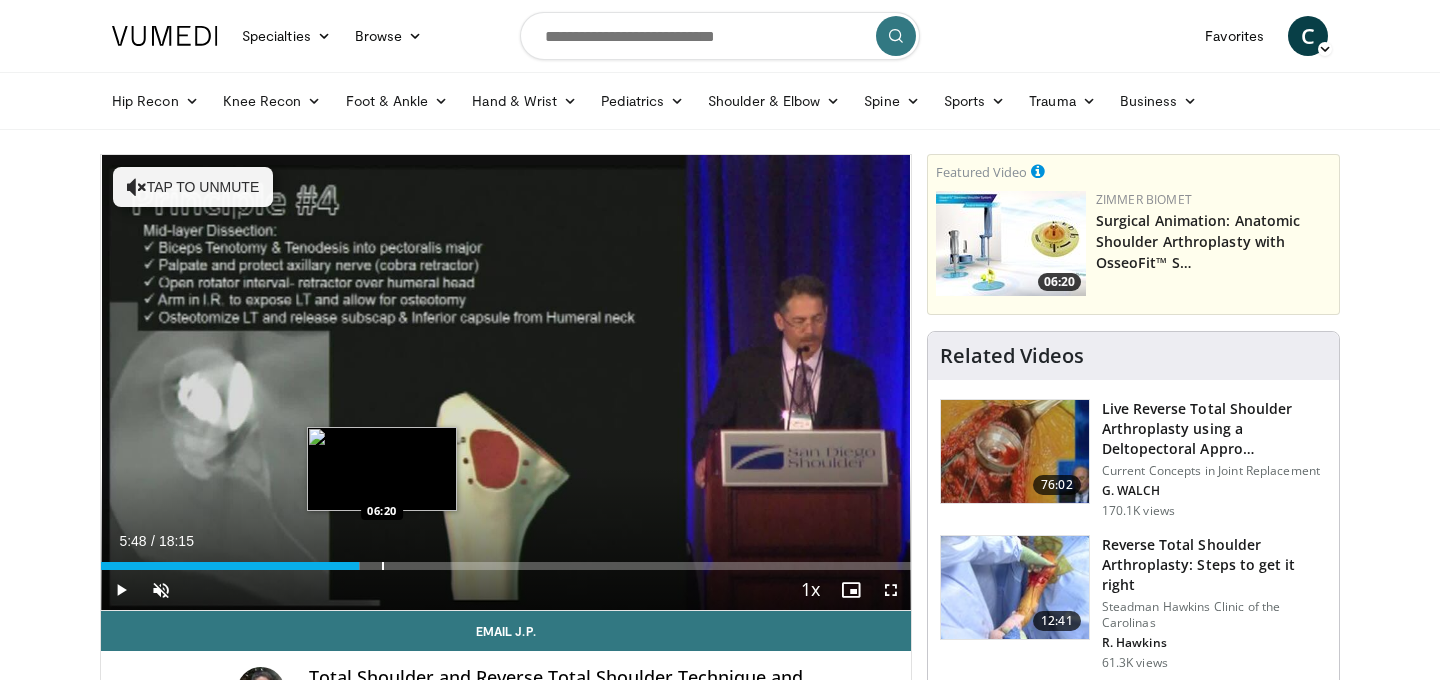 click at bounding box center (383, 566) 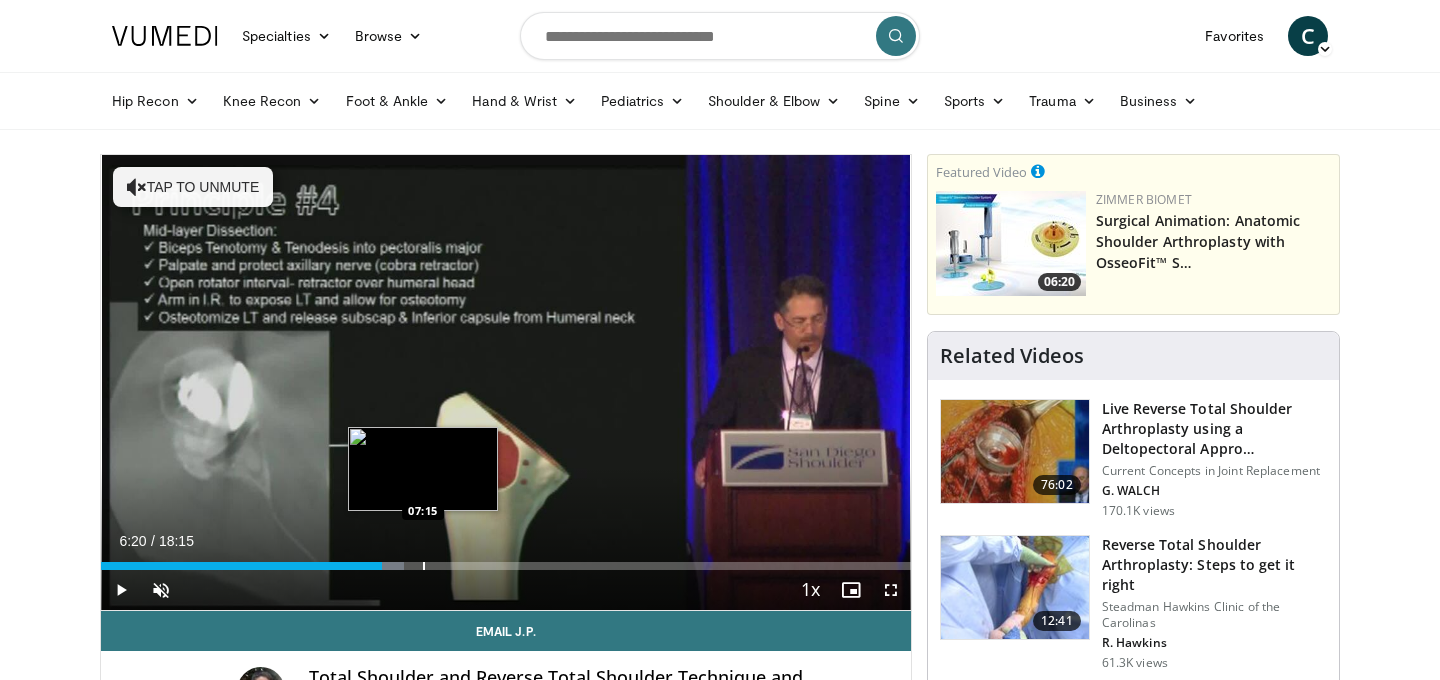 click at bounding box center (424, 566) 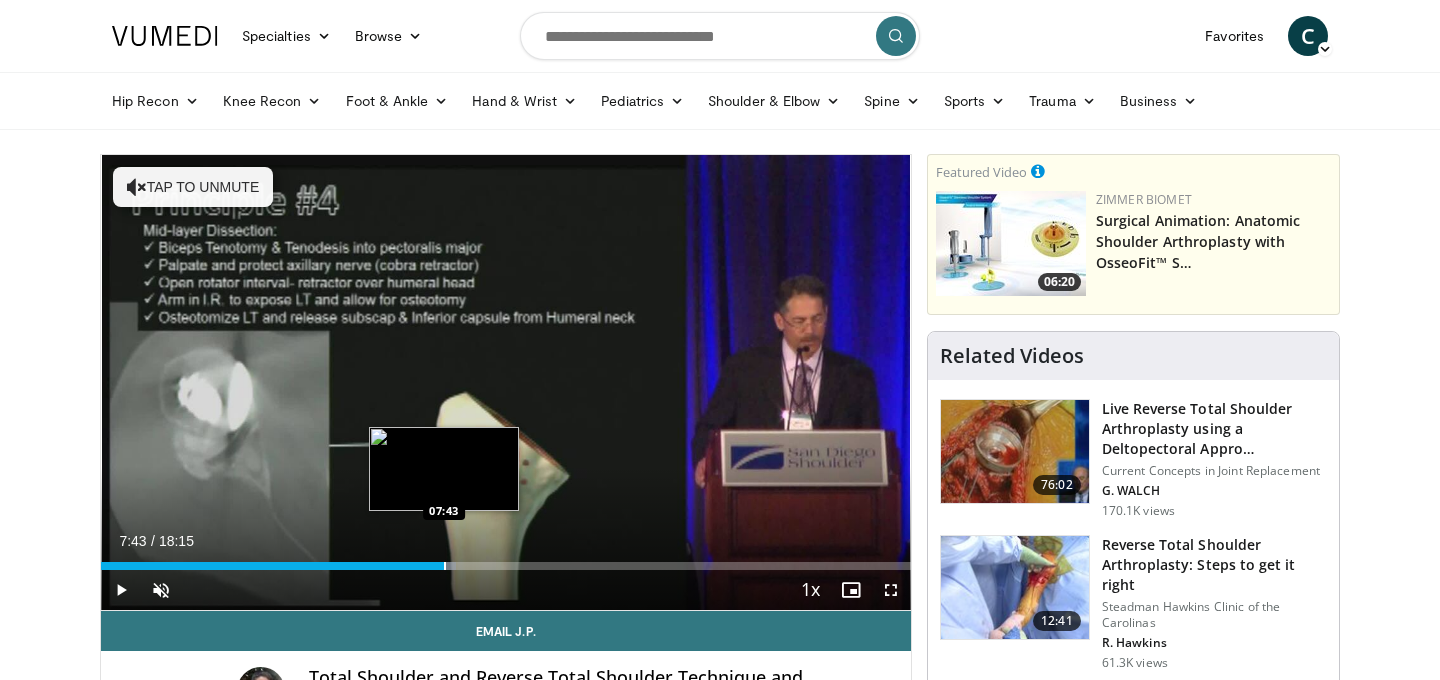 click at bounding box center (445, 566) 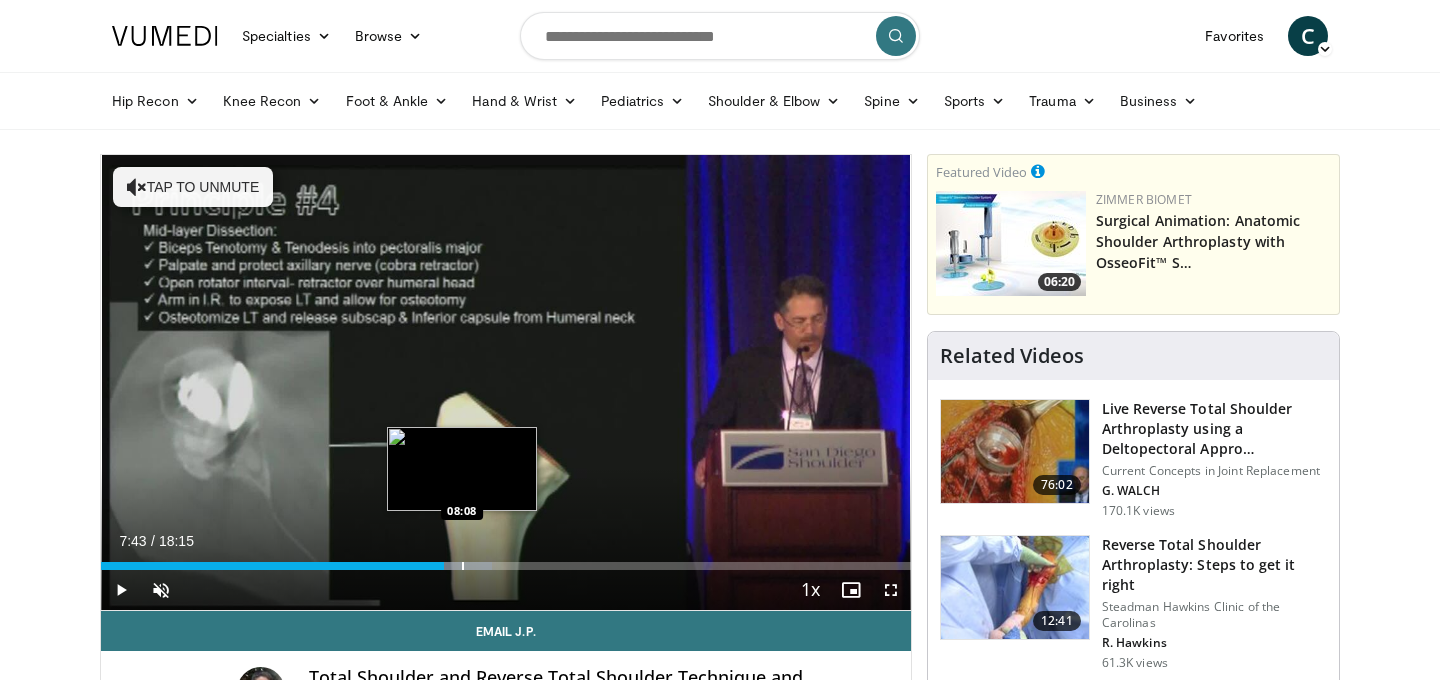 click at bounding box center (463, 566) 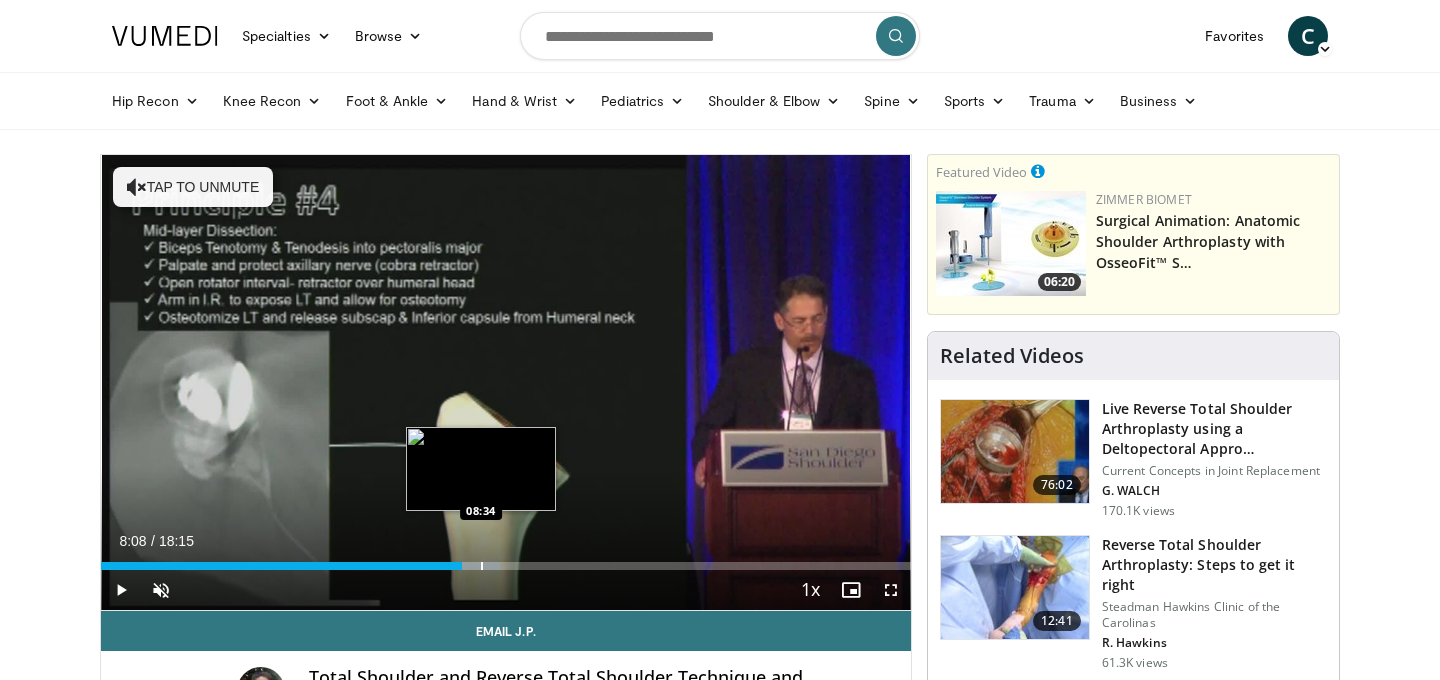 click at bounding box center (482, 566) 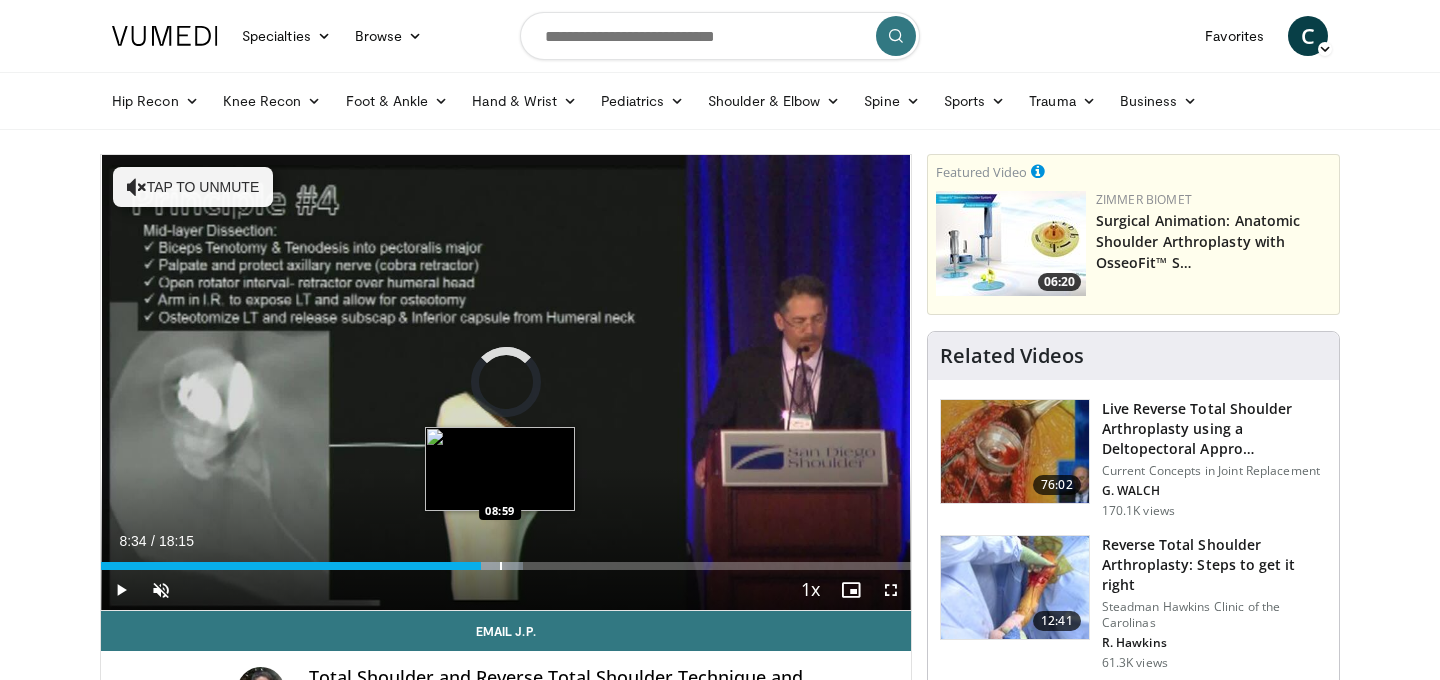 click at bounding box center [501, 566] 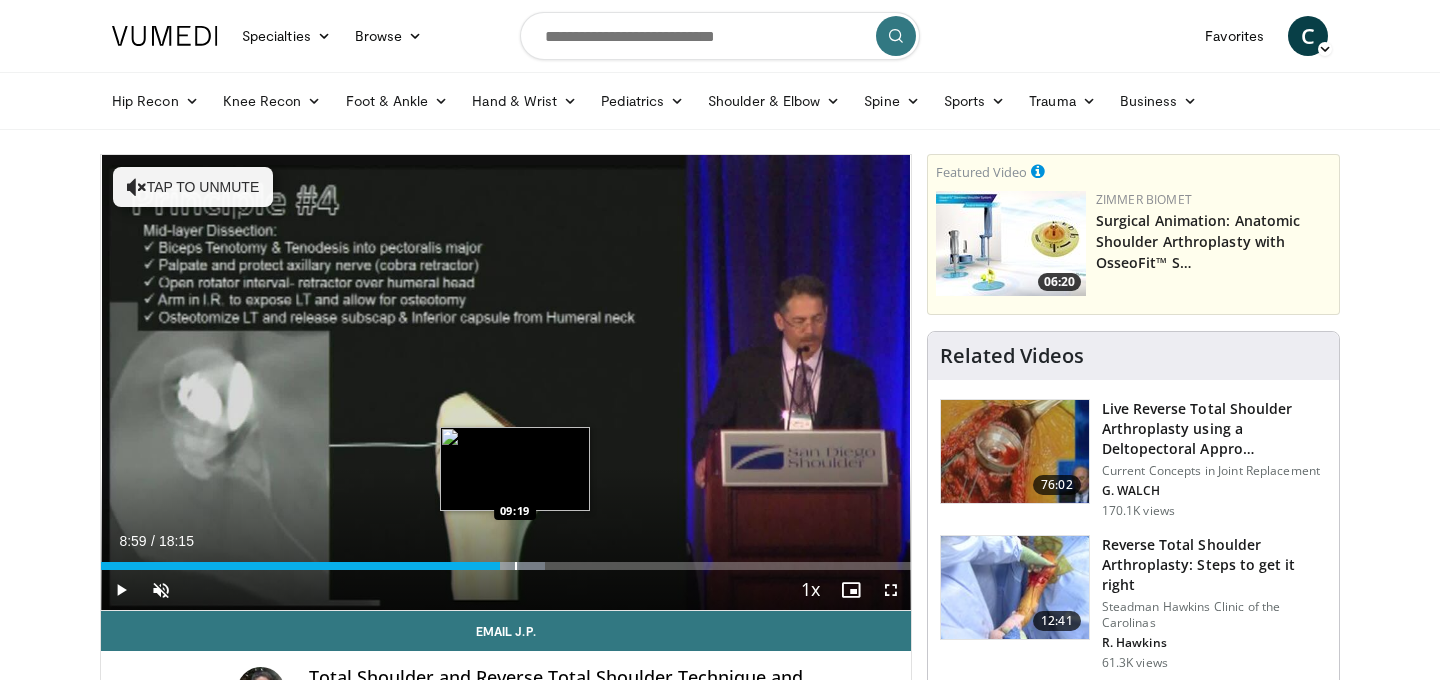 click at bounding box center (516, 566) 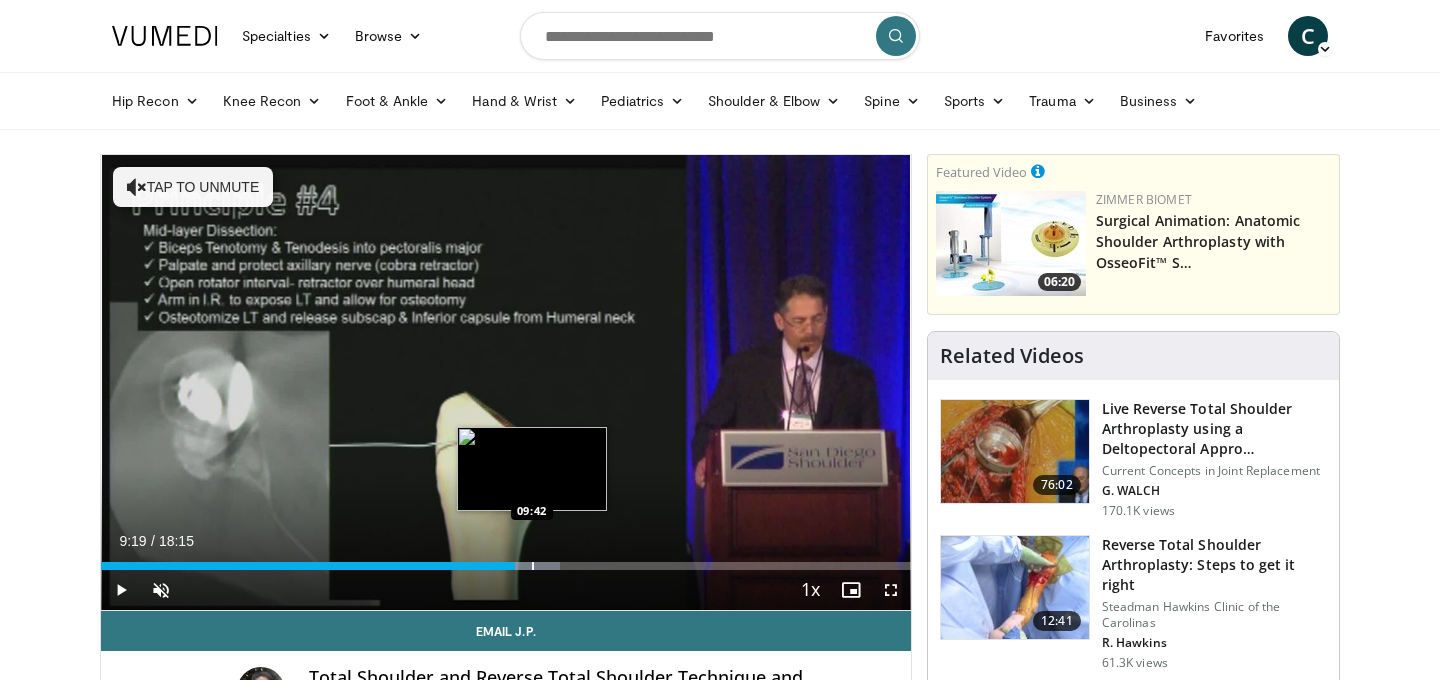 click at bounding box center (533, 566) 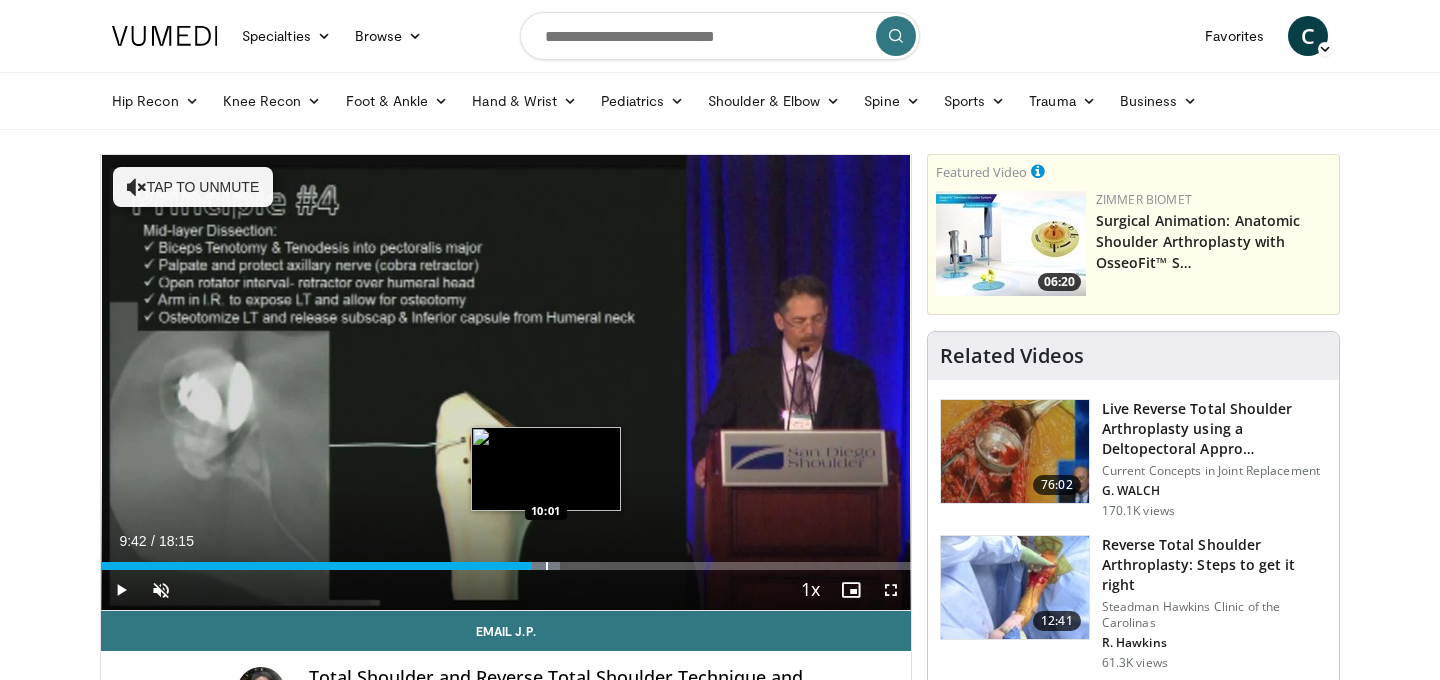 click at bounding box center (547, 566) 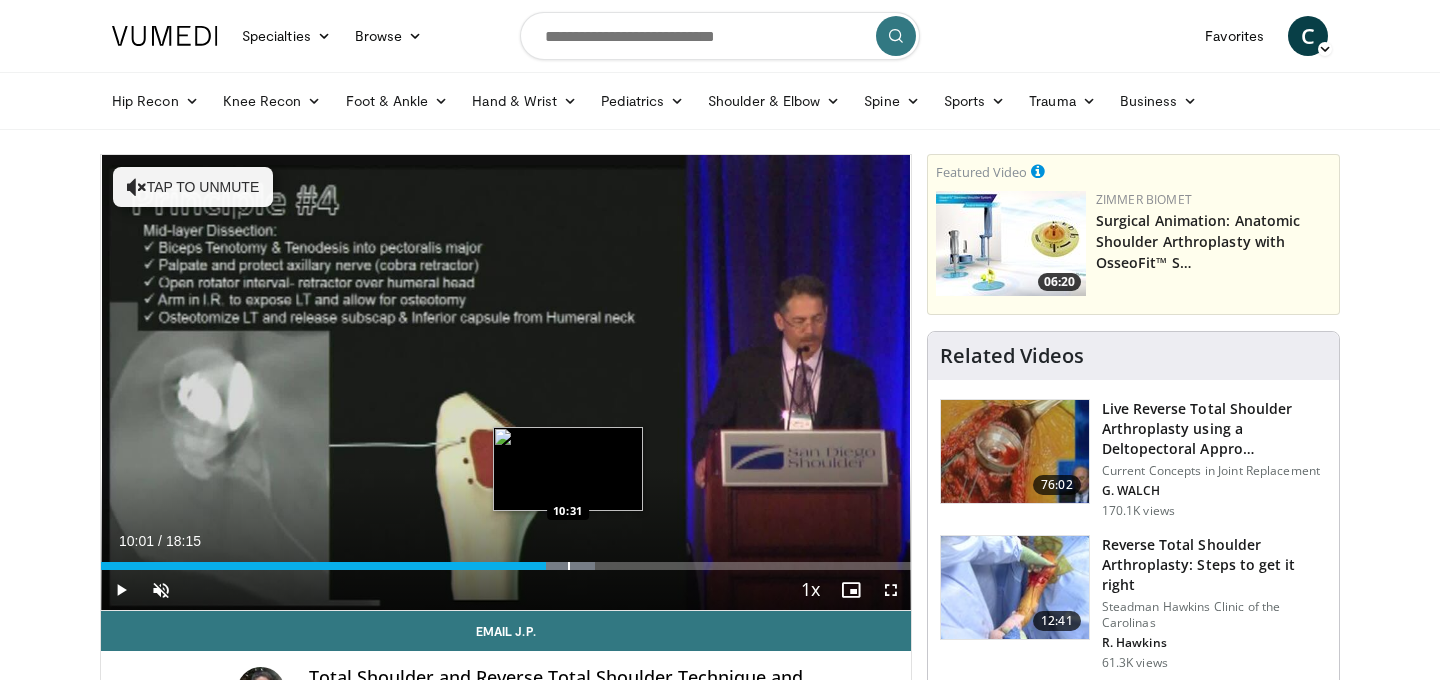 click at bounding box center [569, 566] 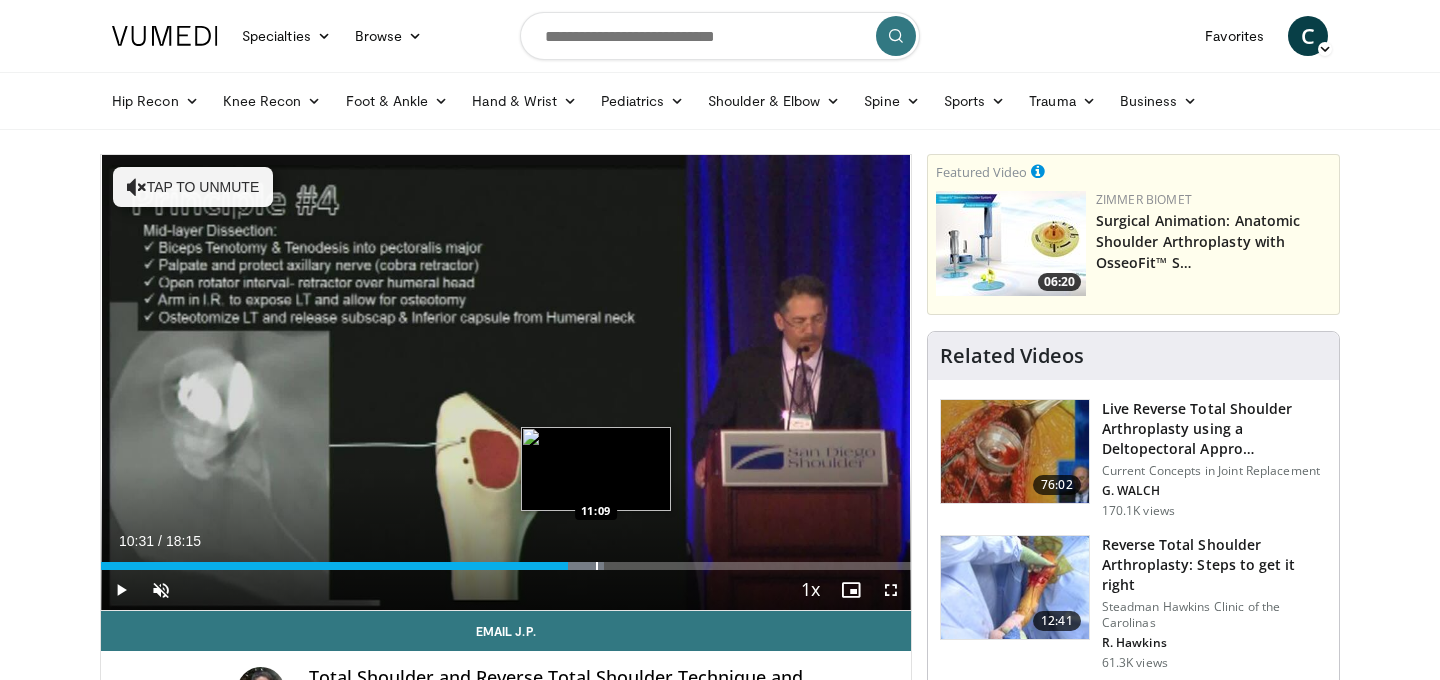 click at bounding box center (597, 566) 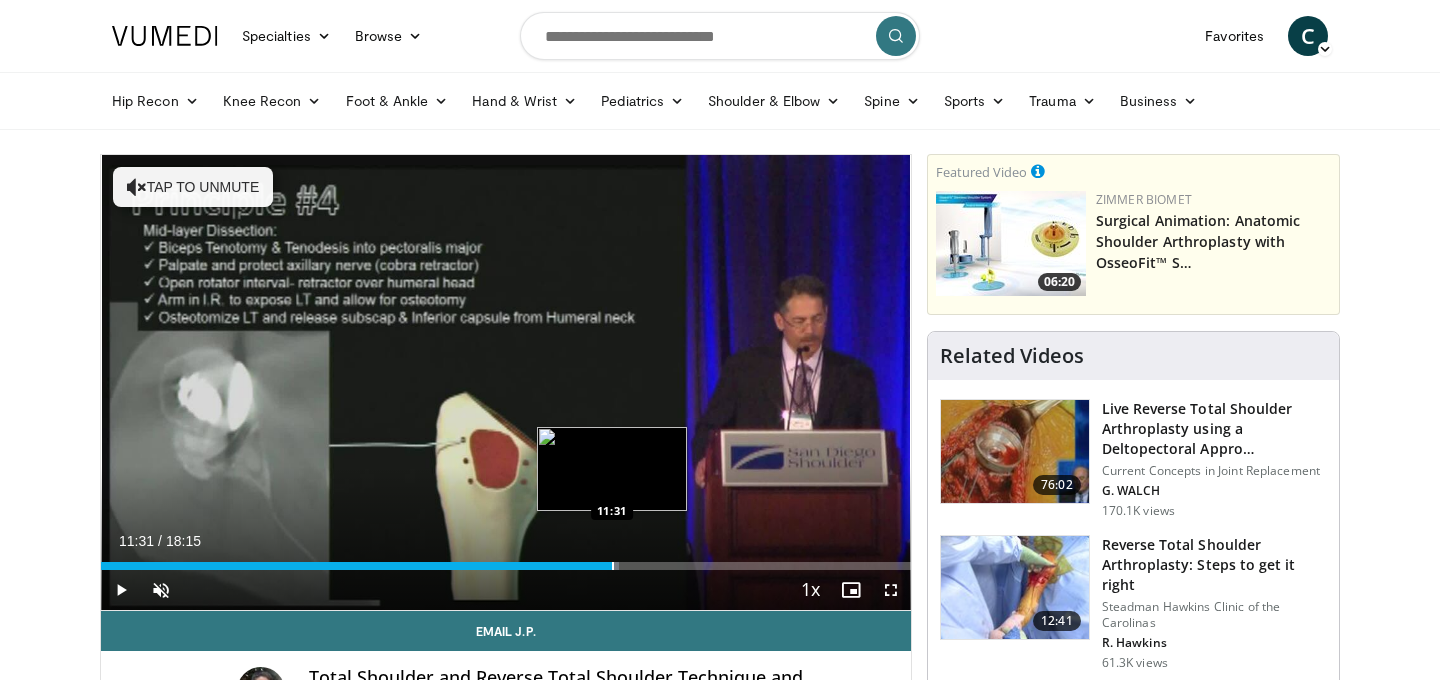 click at bounding box center (613, 566) 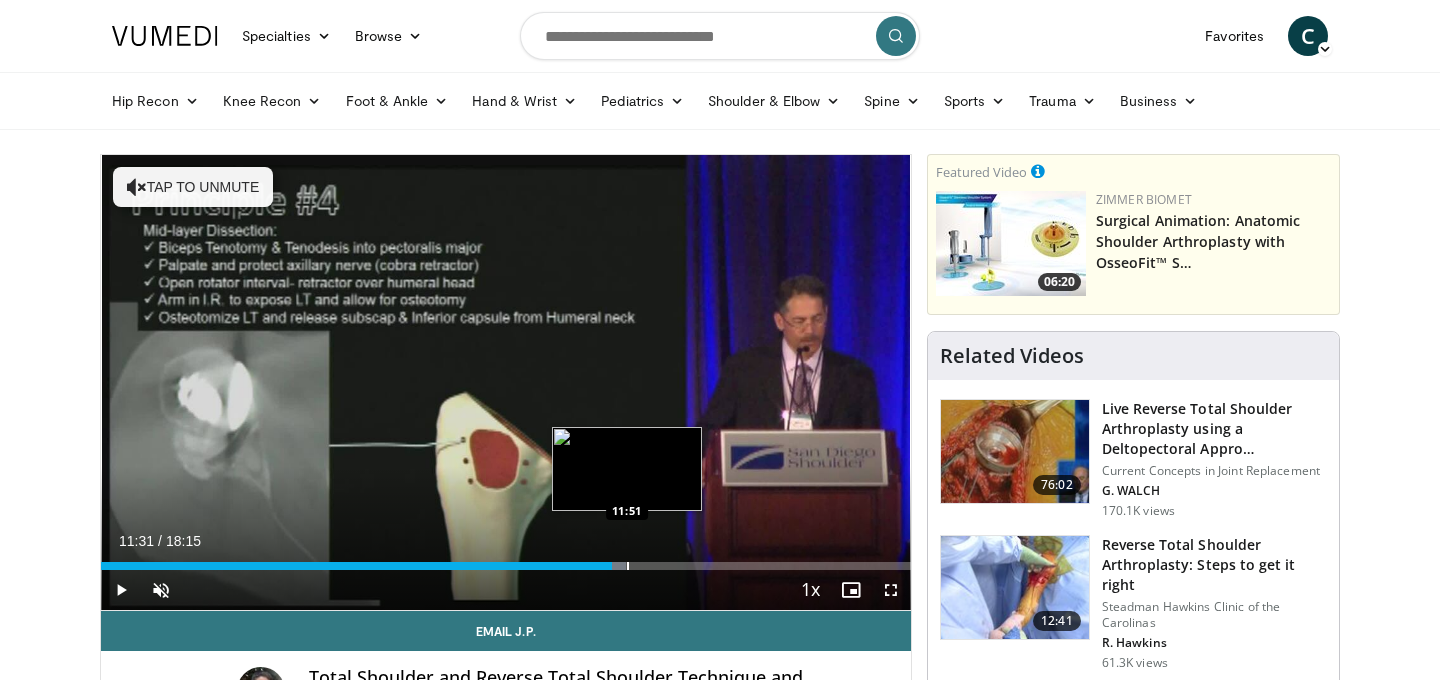 click at bounding box center [628, 566] 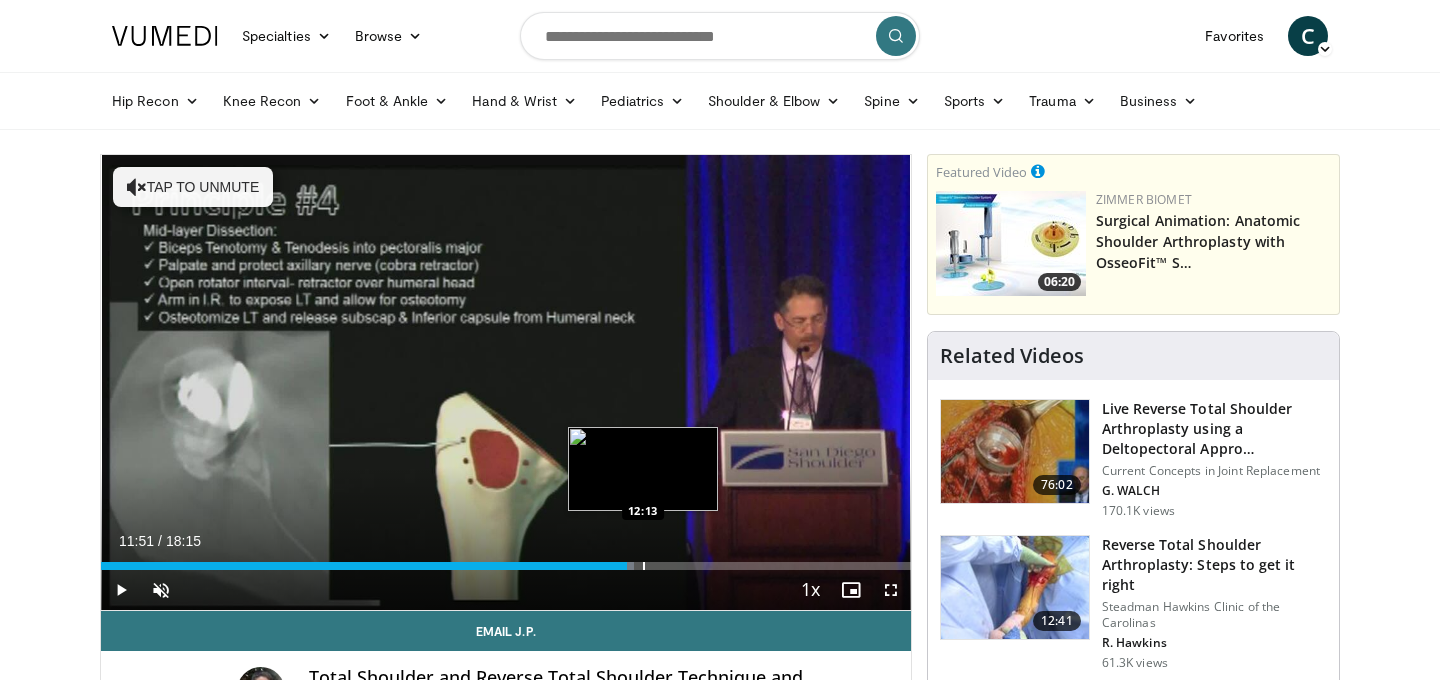 click at bounding box center (644, 566) 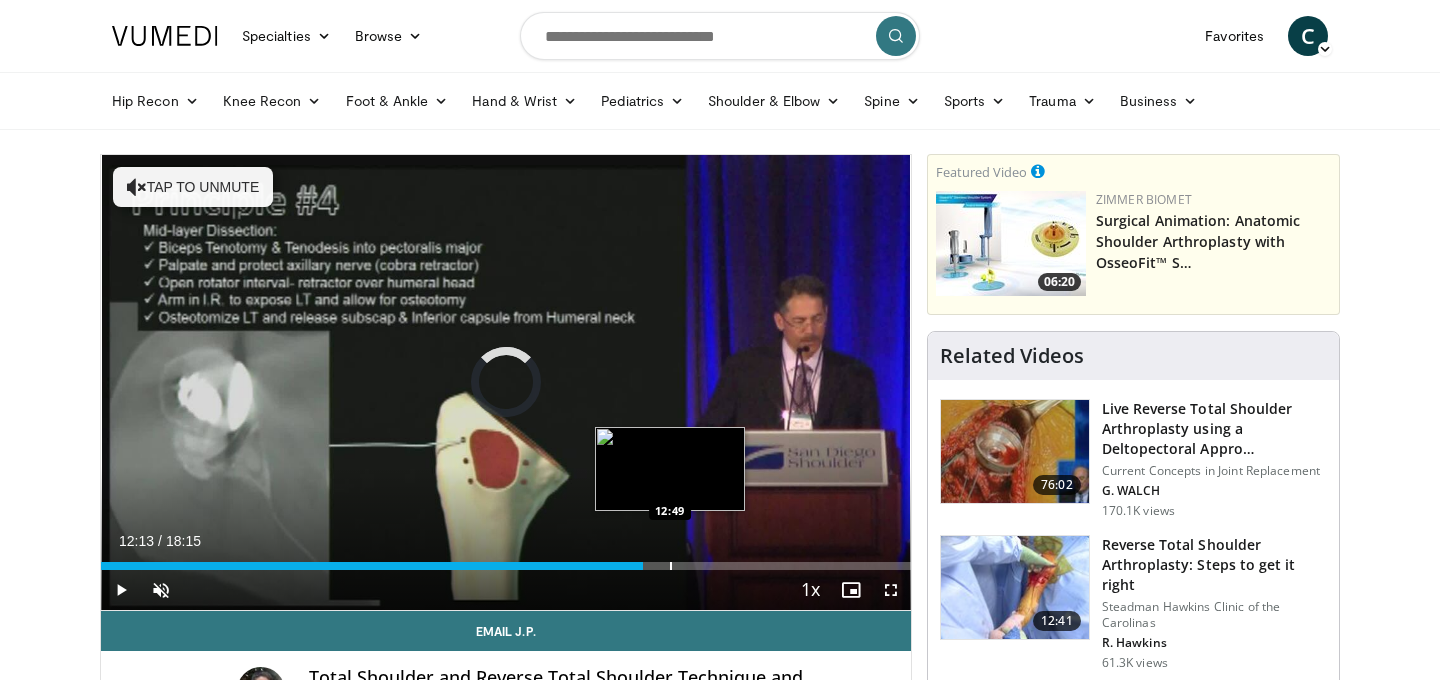 click at bounding box center (671, 566) 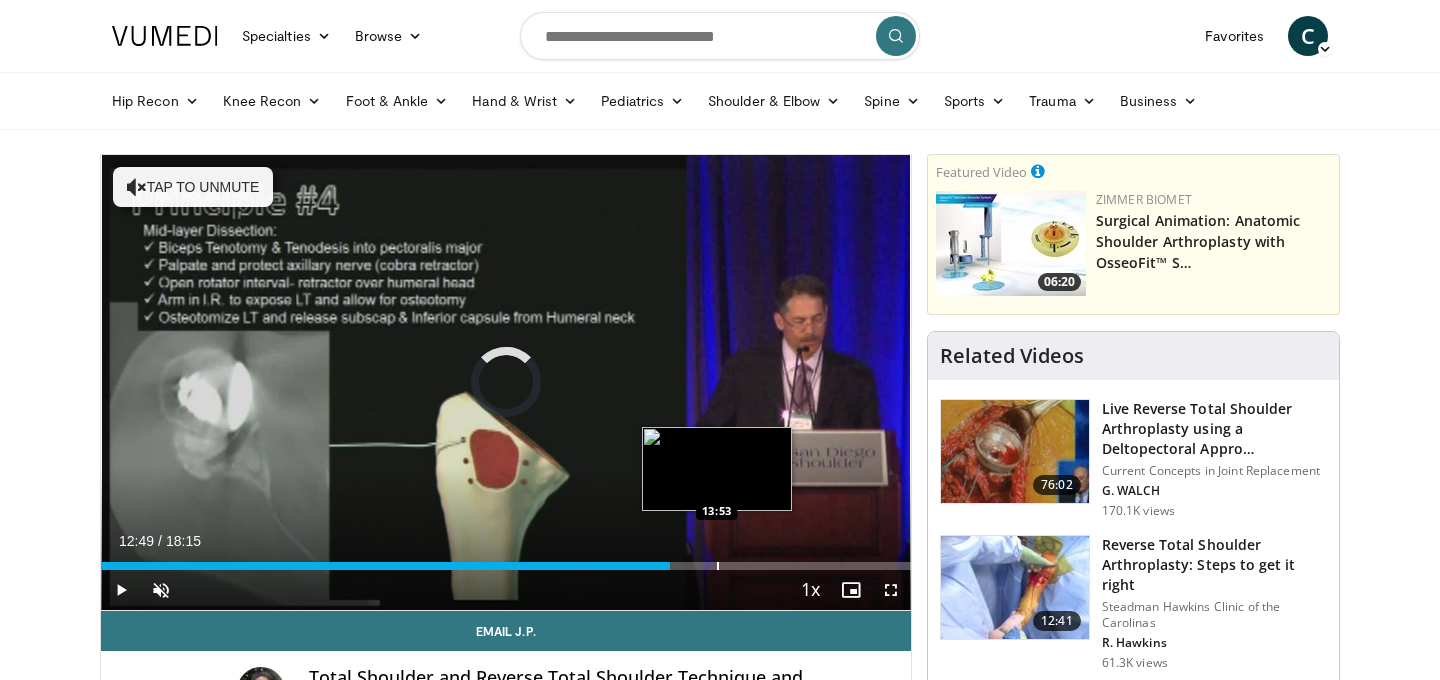 click at bounding box center (718, 566) 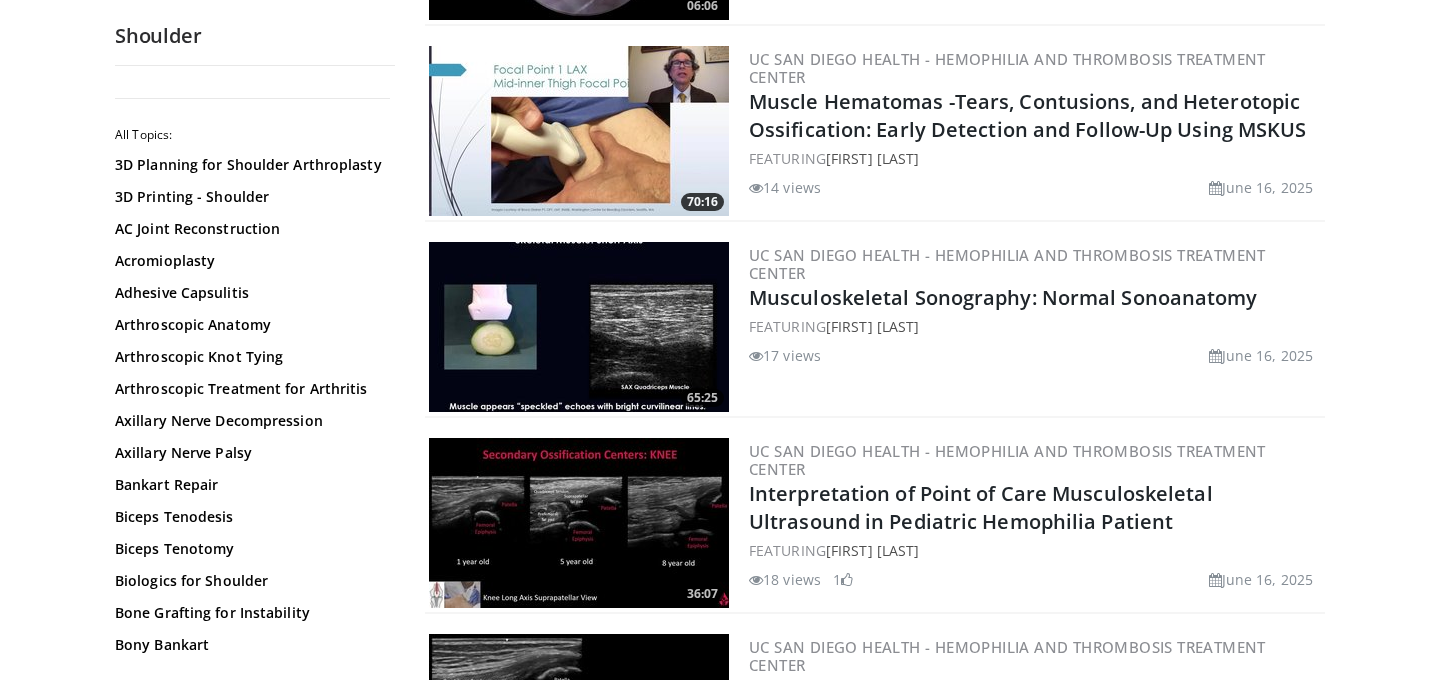 scroll, scrollTop: 1288, scrollLeft: 0, axis: vertical 